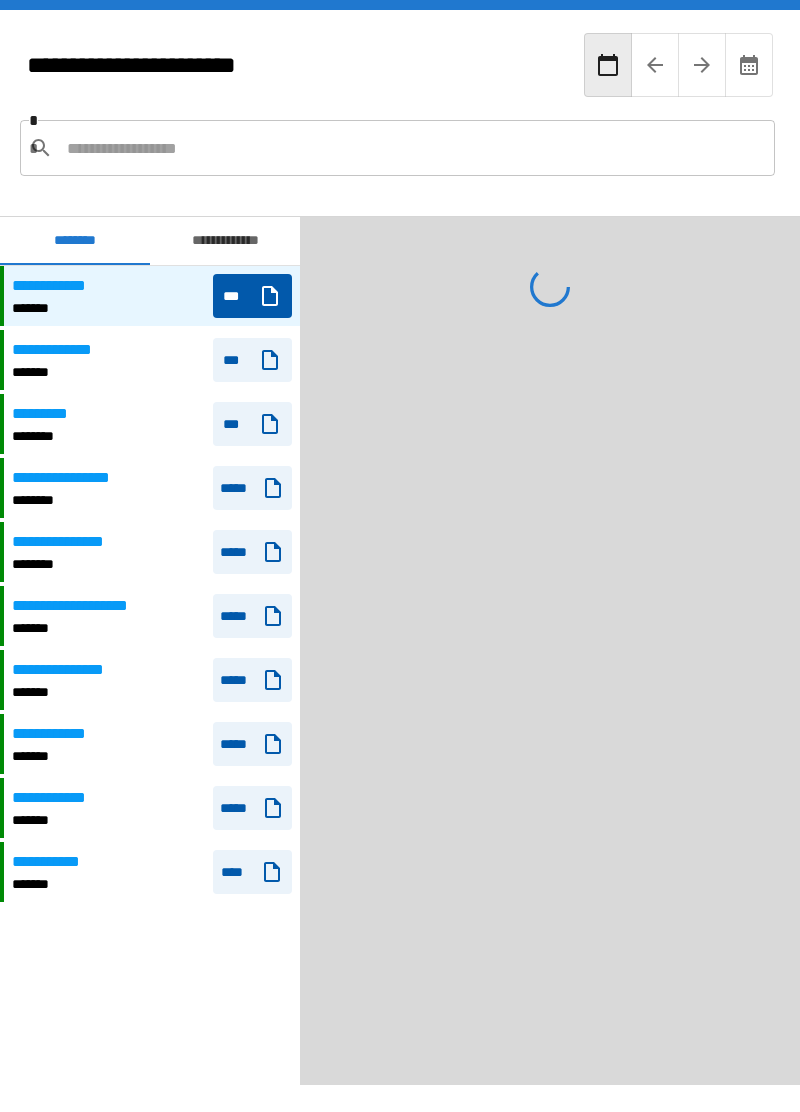 scroll, scrollTop: 0, scrollLeft: 0, axis: both 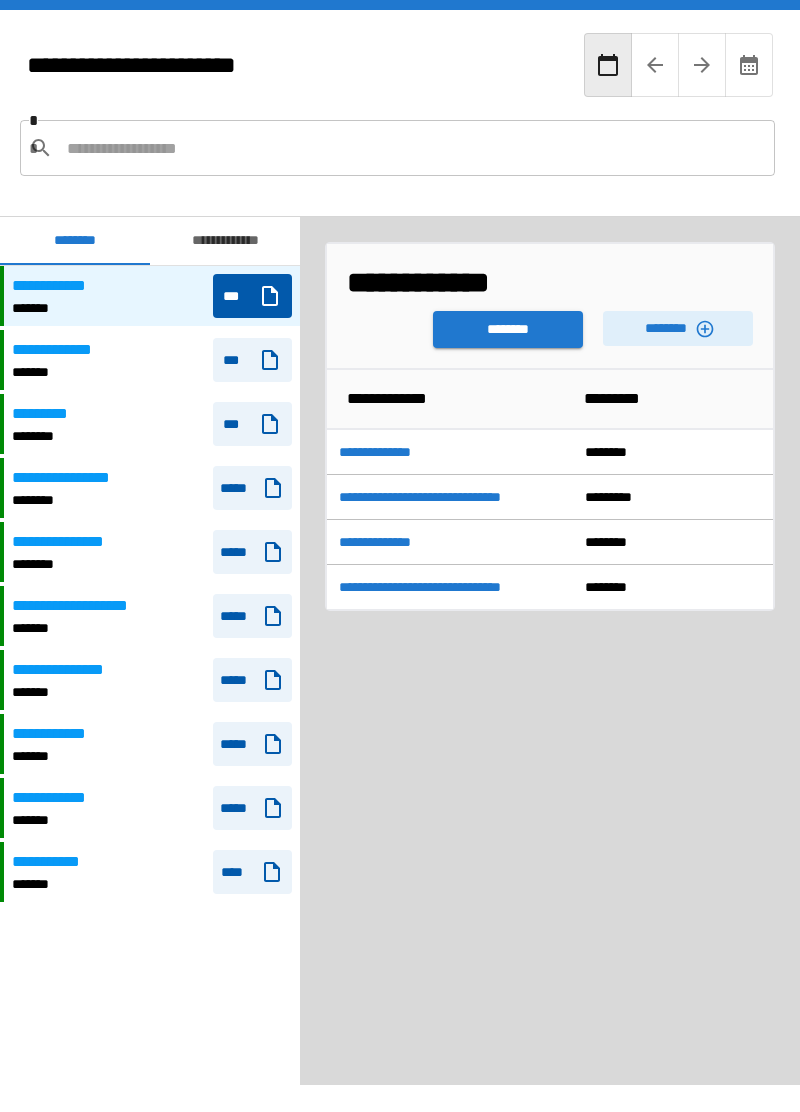 click on "********" at bounding box center (508, 329) 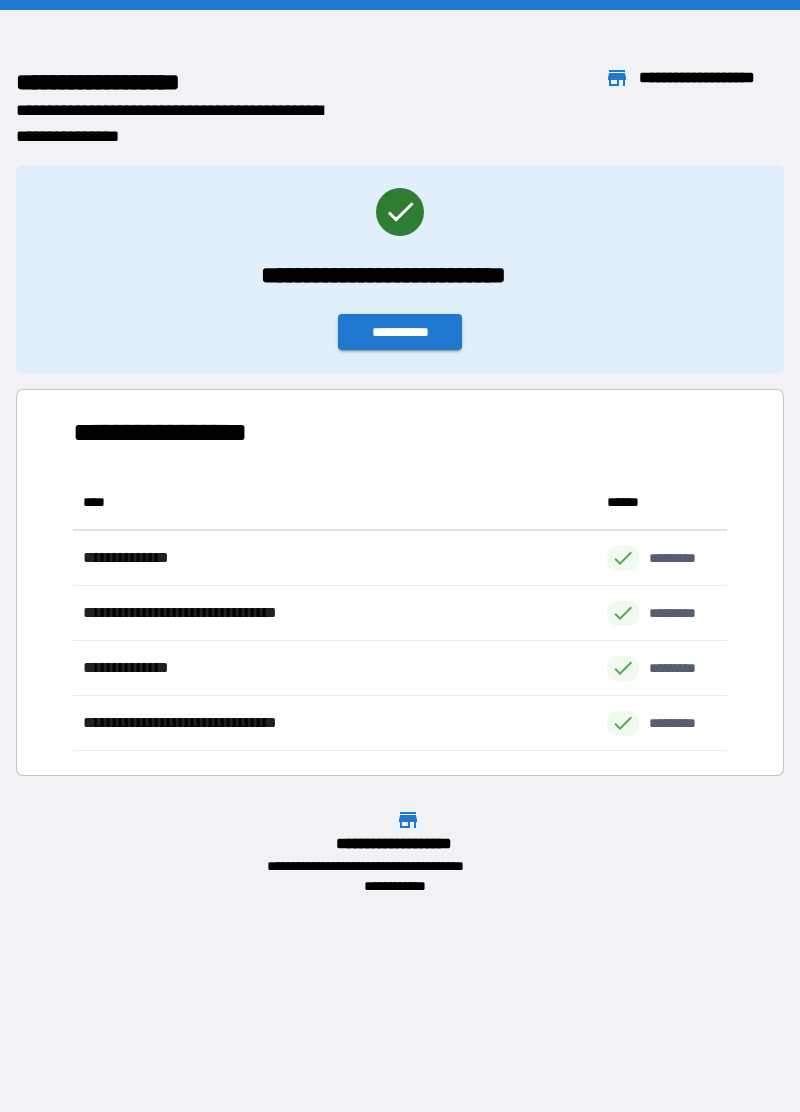scroll, scrollTop: 1, scrollLeft: 1, axis: both 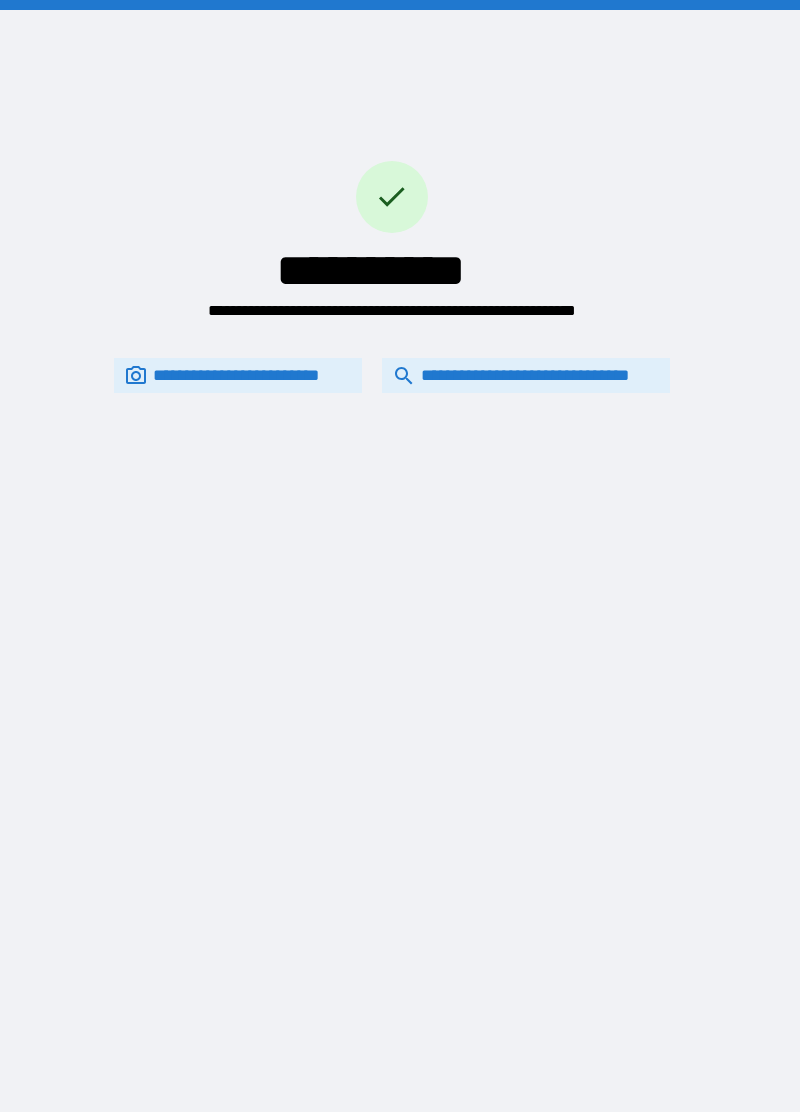 click on "**********" at bounding box center [526, 376] 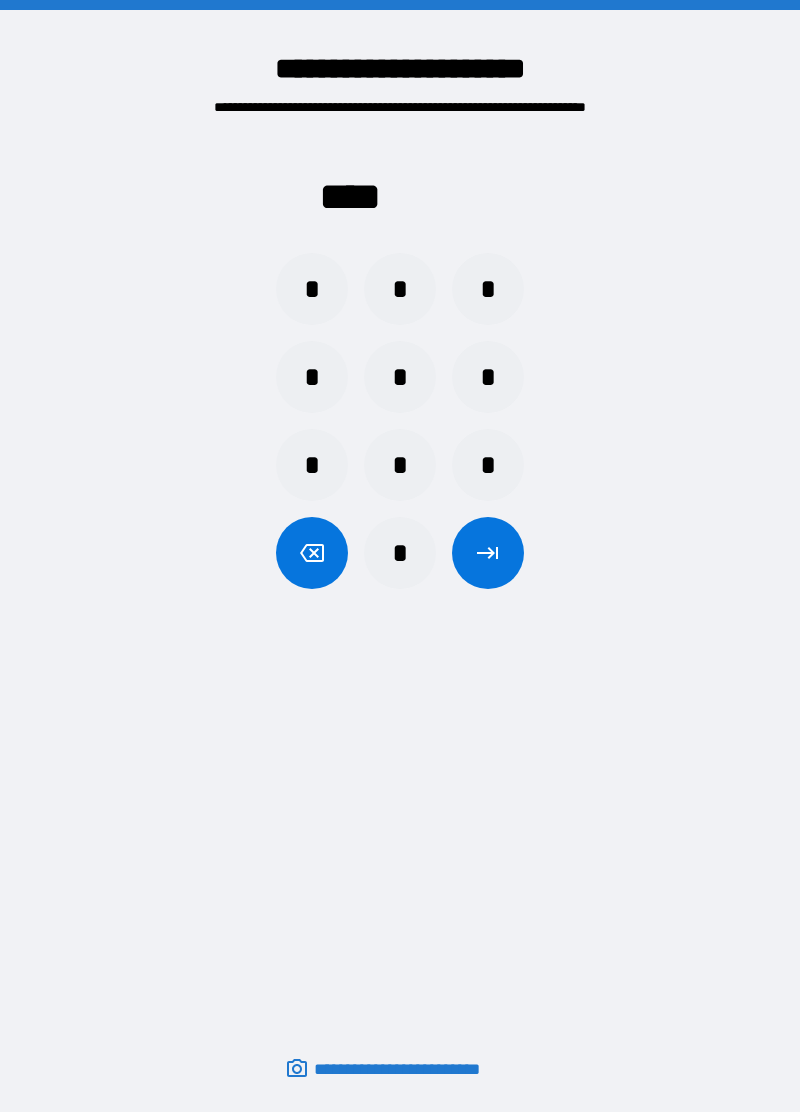 click on "*" at bounding box center [312, 289] 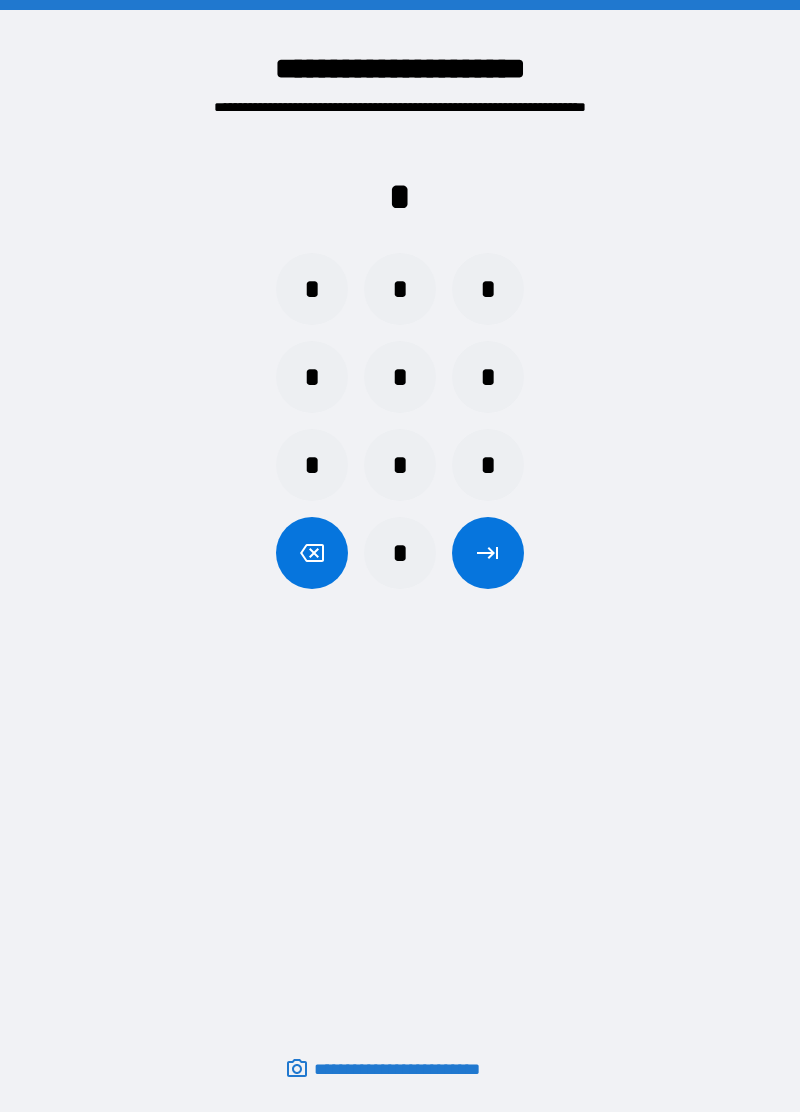 click on "*" at bounding box center (312, 377) 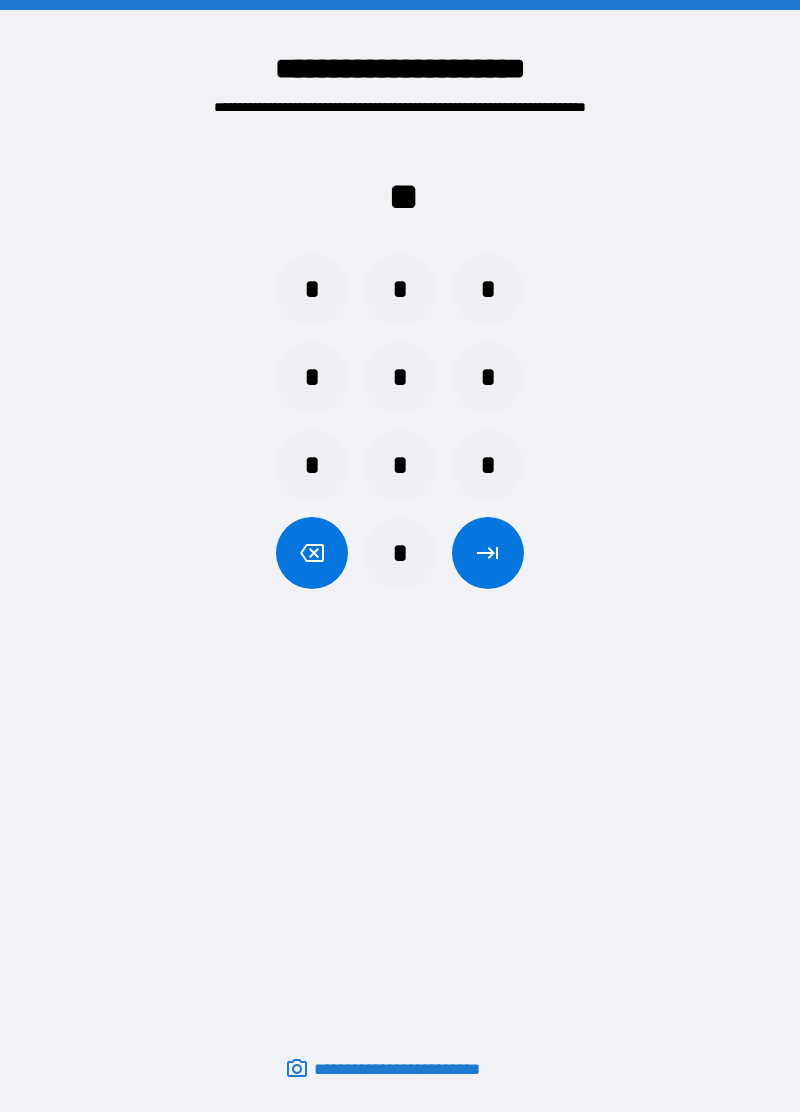 click on "*" at bounding box center (488, 289) 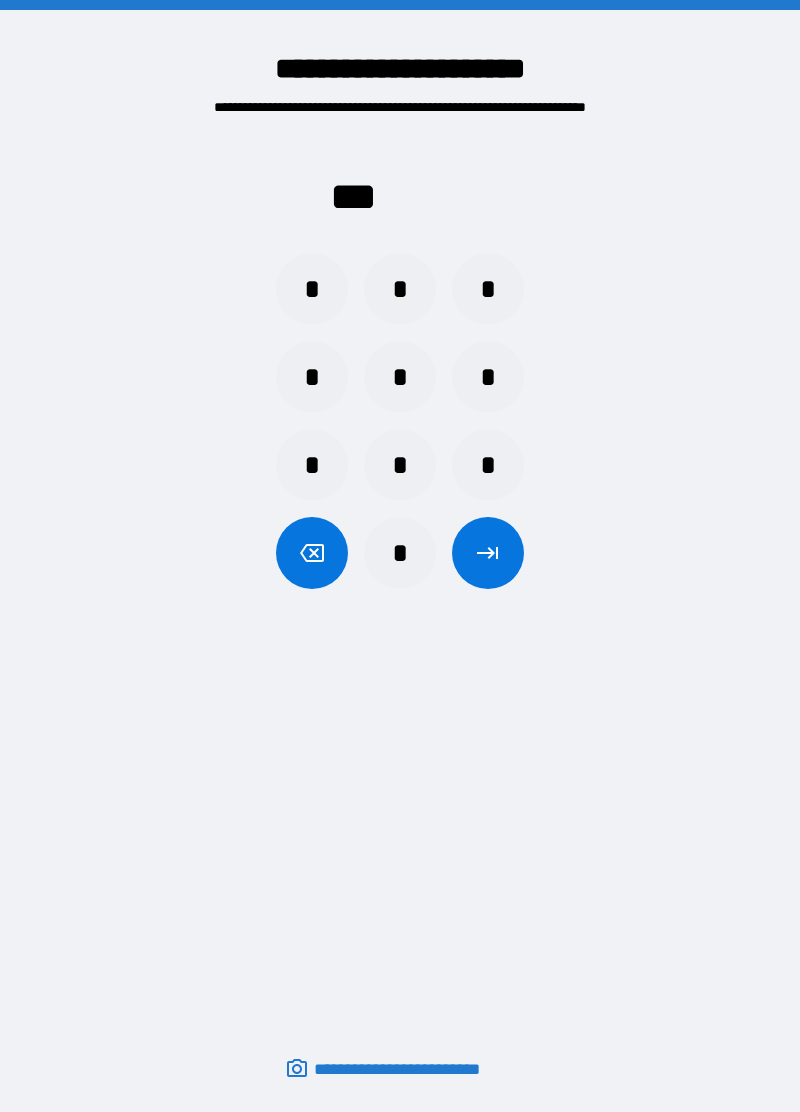 click 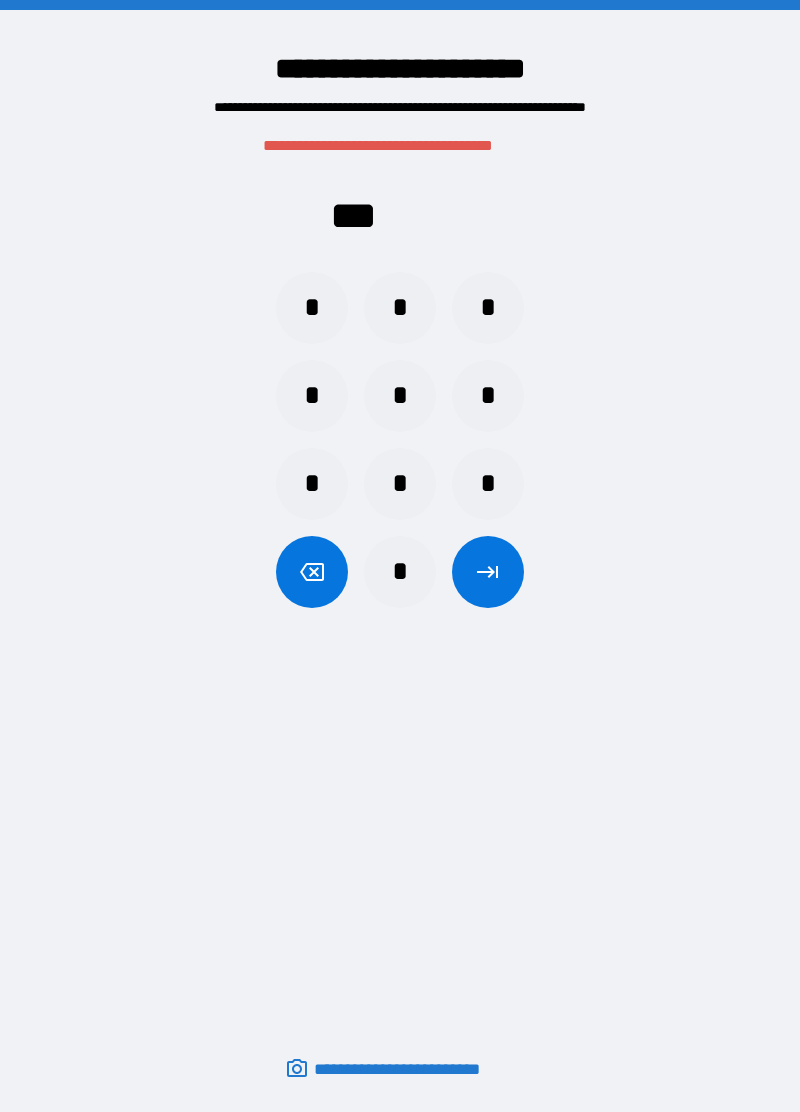 click on "*" at bounding box center [312, 308] 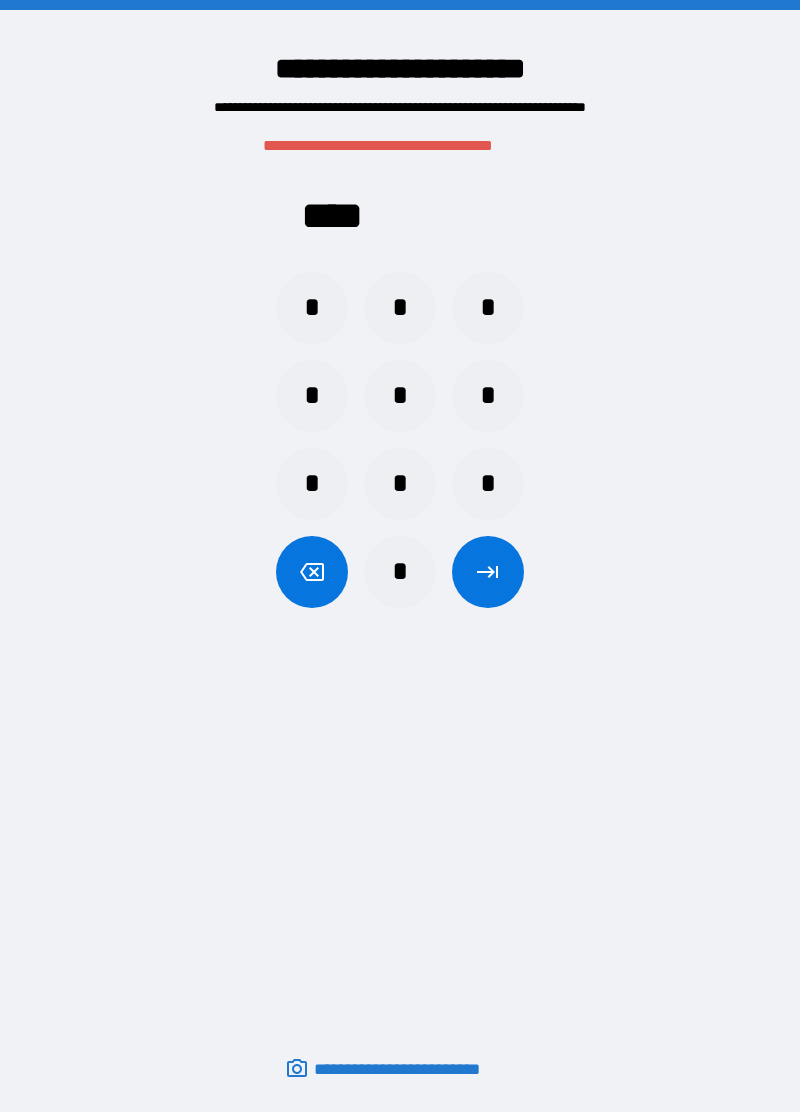click 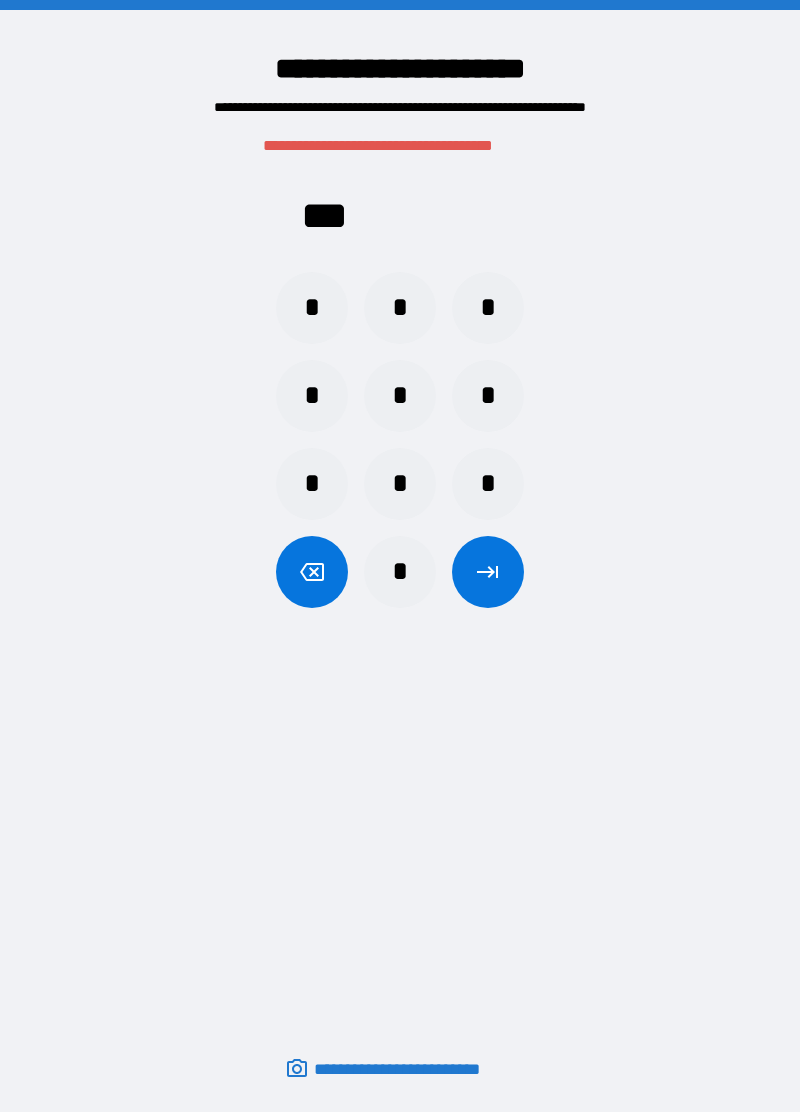 click 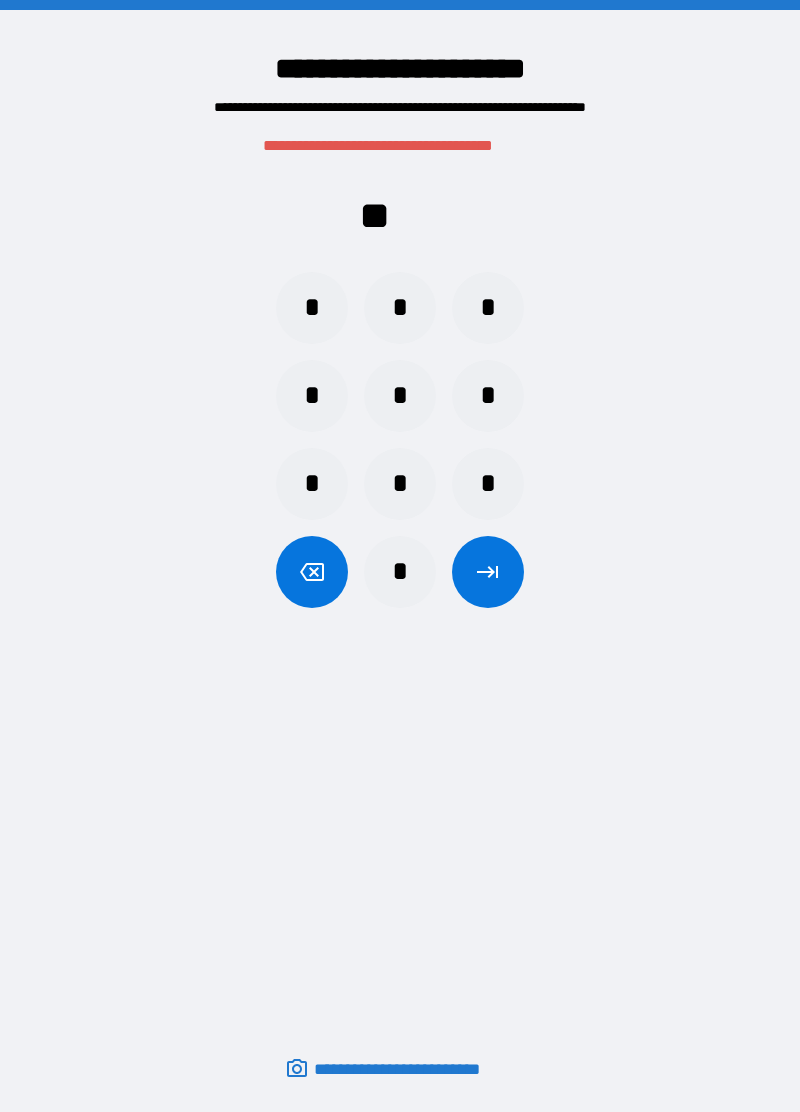 click 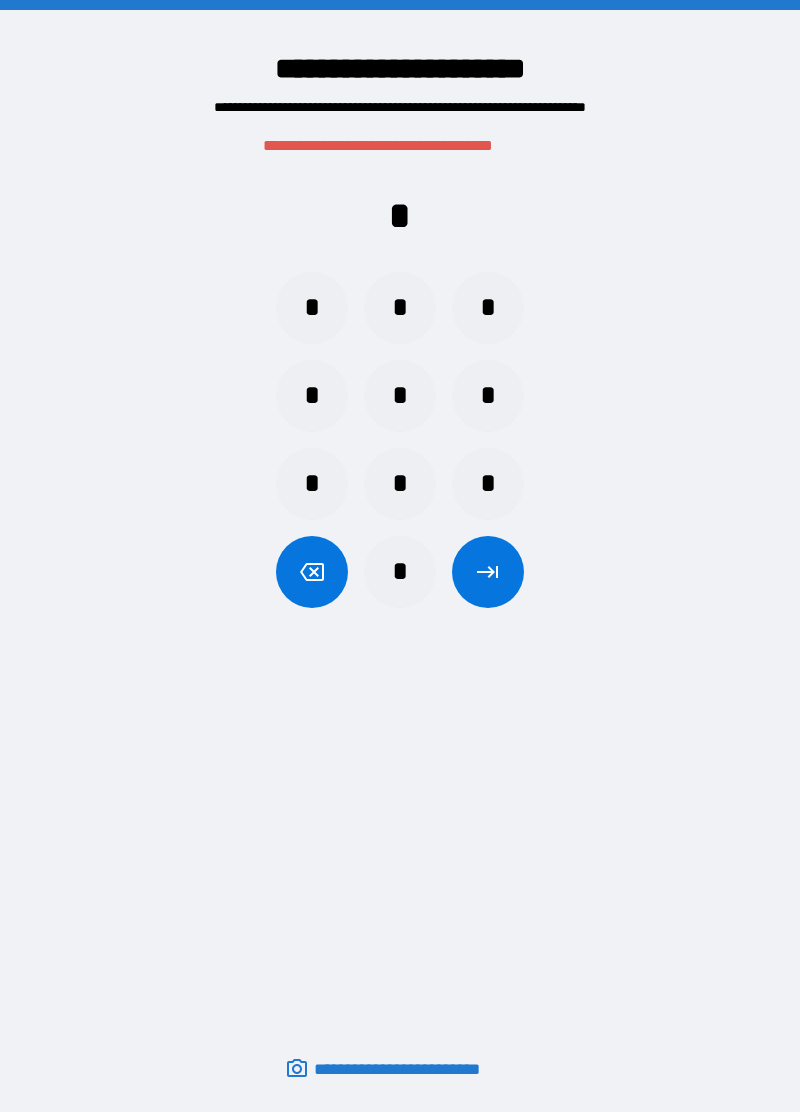 click on "*" at bounding box center [312, 484] 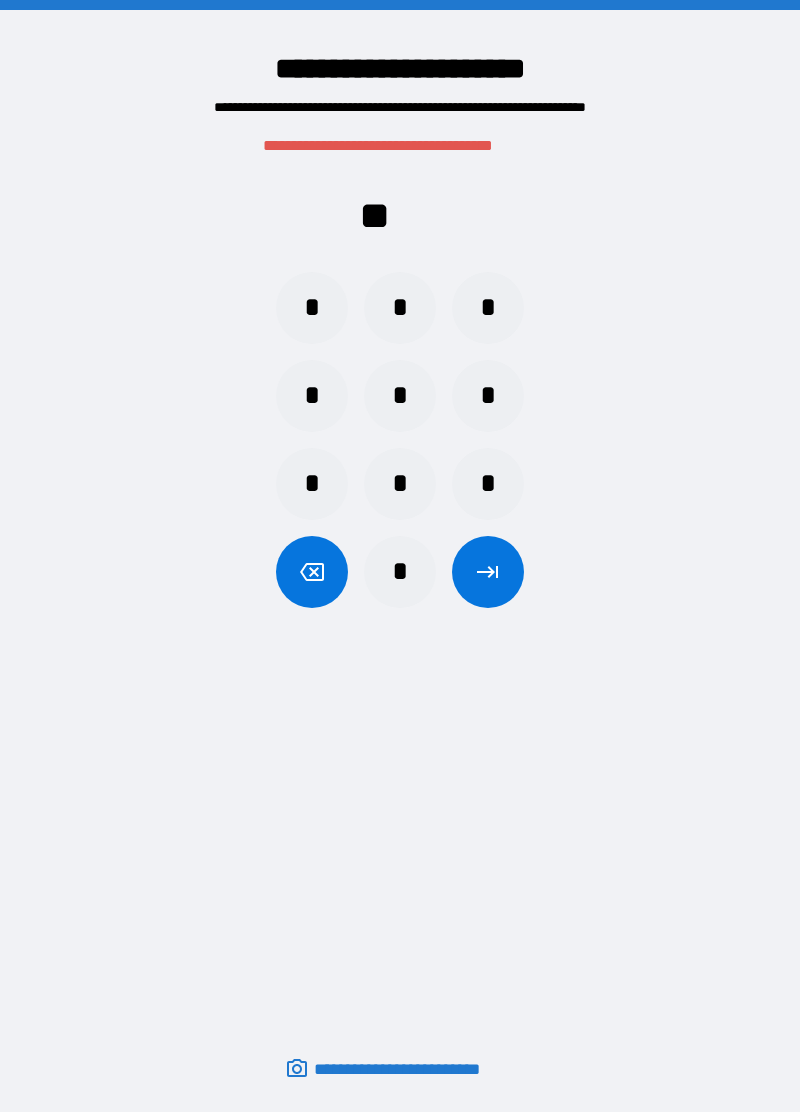 click on "*" at bounding box center [312, 396] 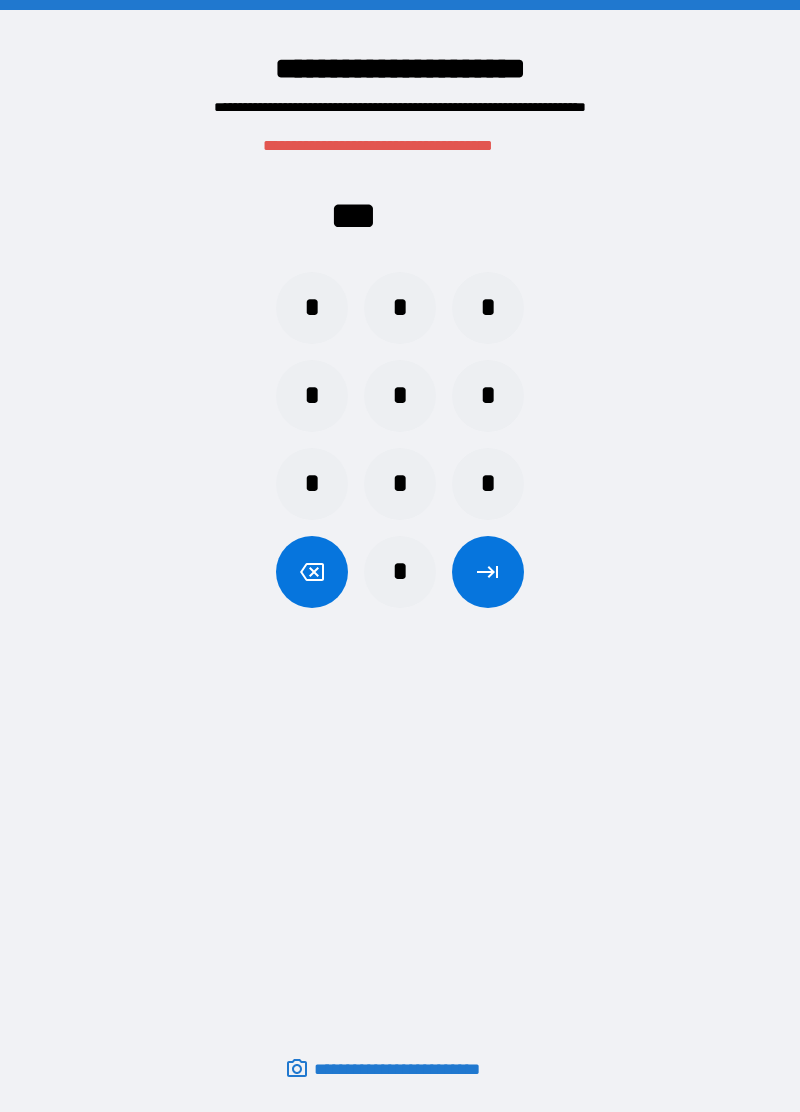 click on "*" at bounding box center [488, 308] 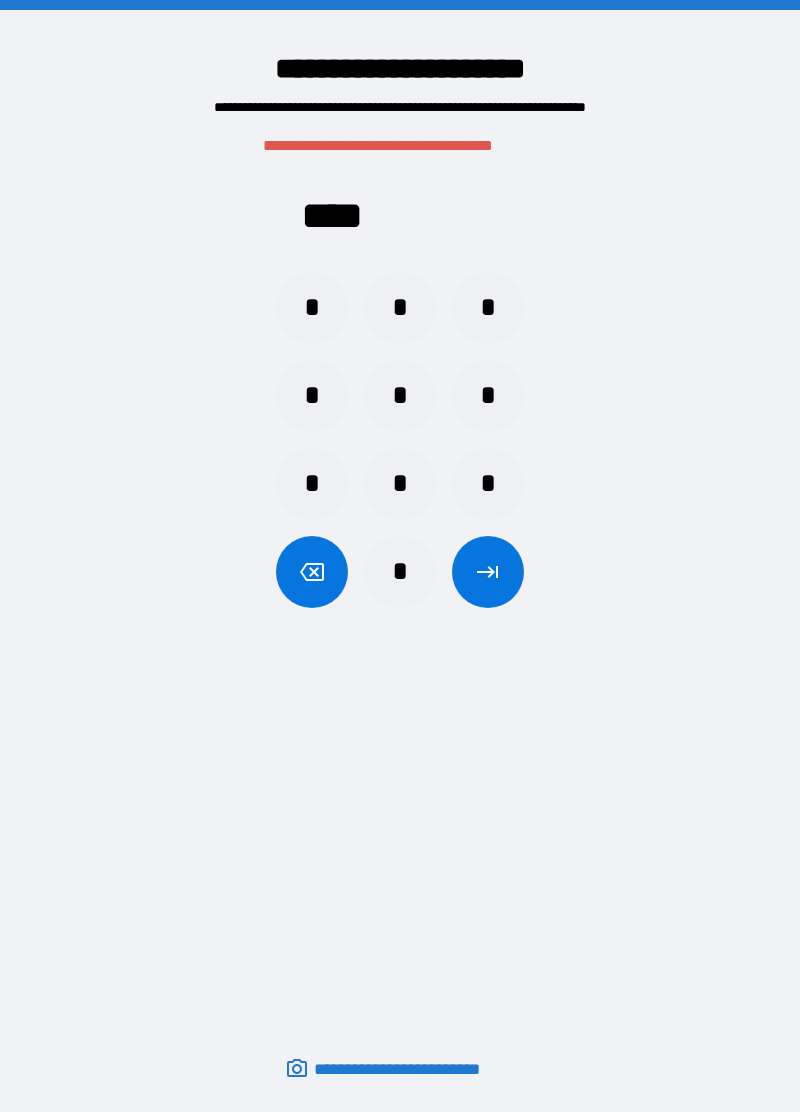 click at bounding box center (488, 572) 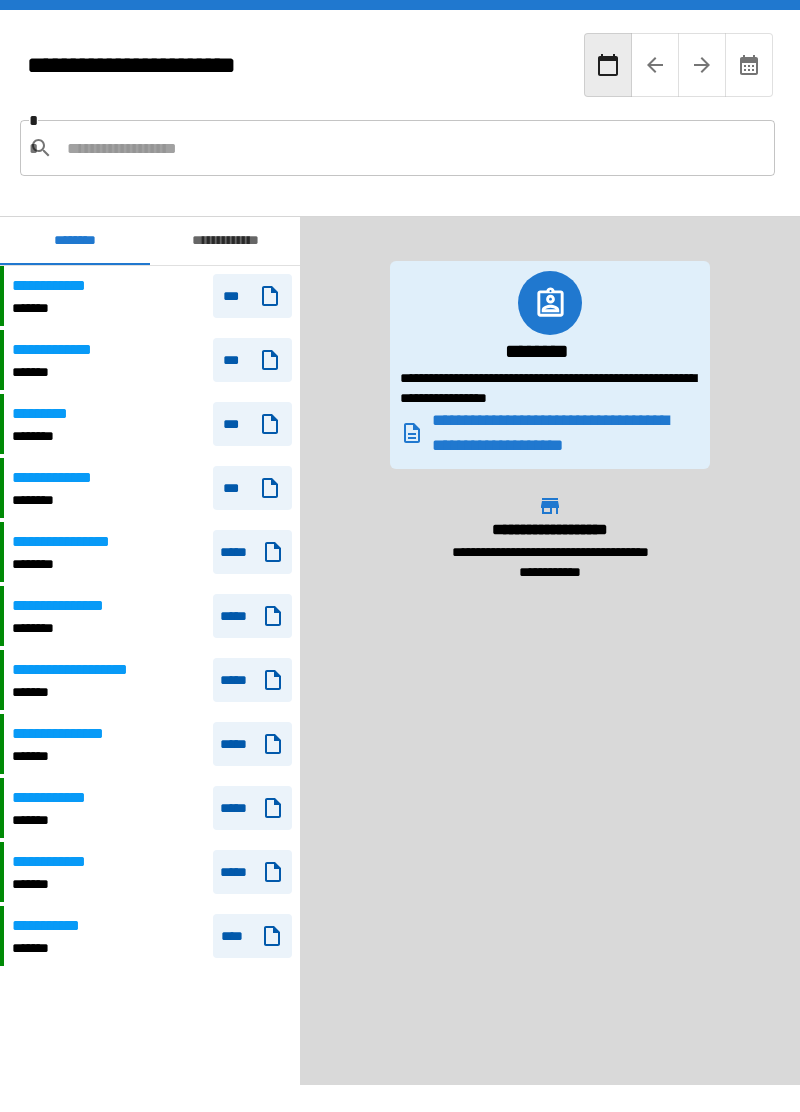 click on "**********" at bounding box center (152, 360) 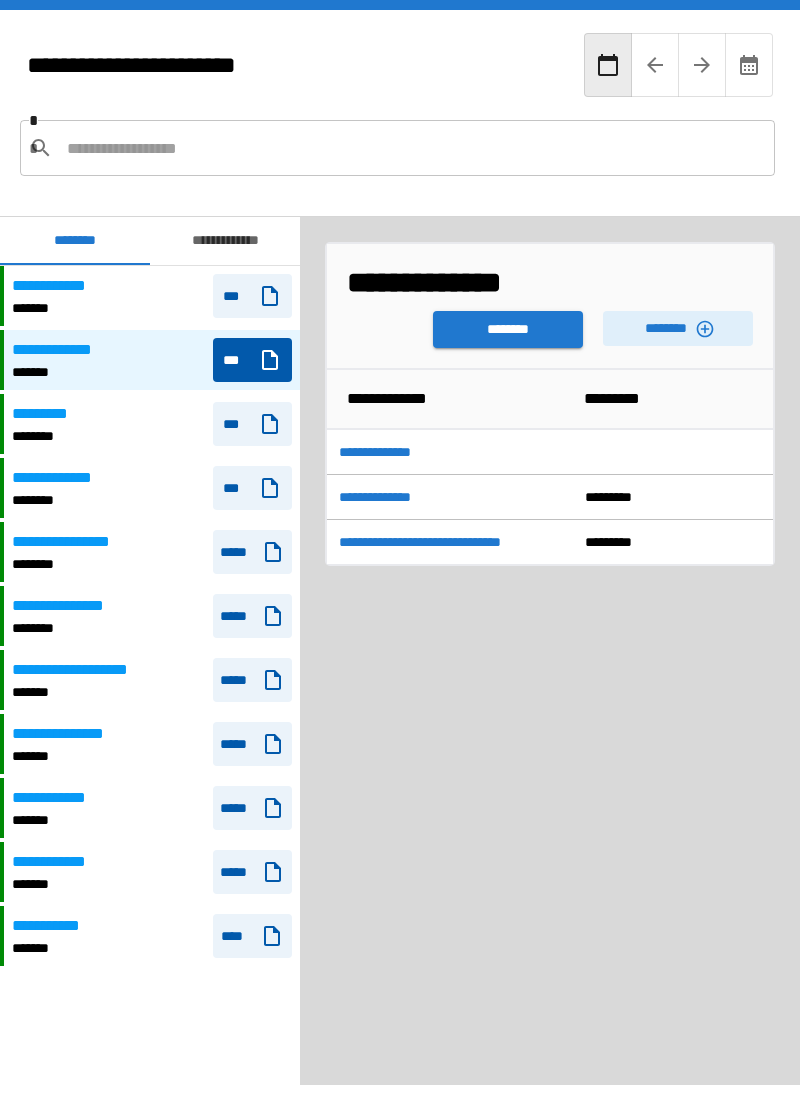 click on "********" at bounding box center [508, 329] 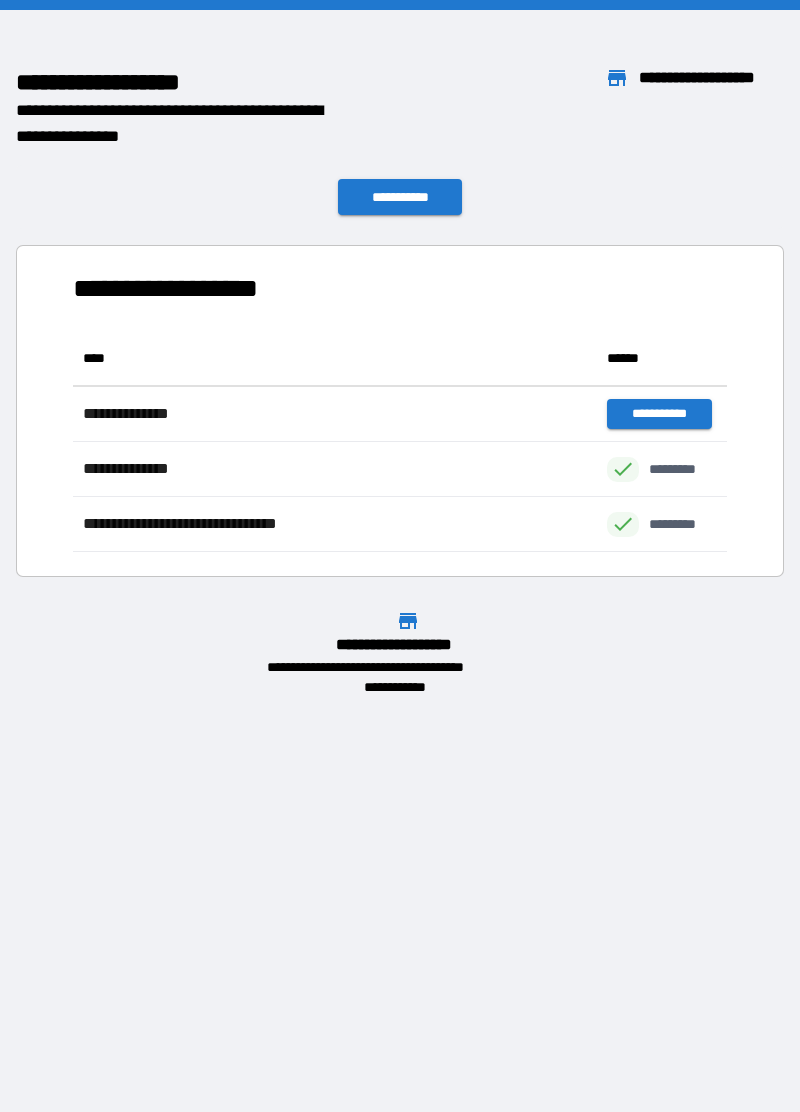 scroll, scrollTop: 0, scrollLeft: 1, axis: horizontal 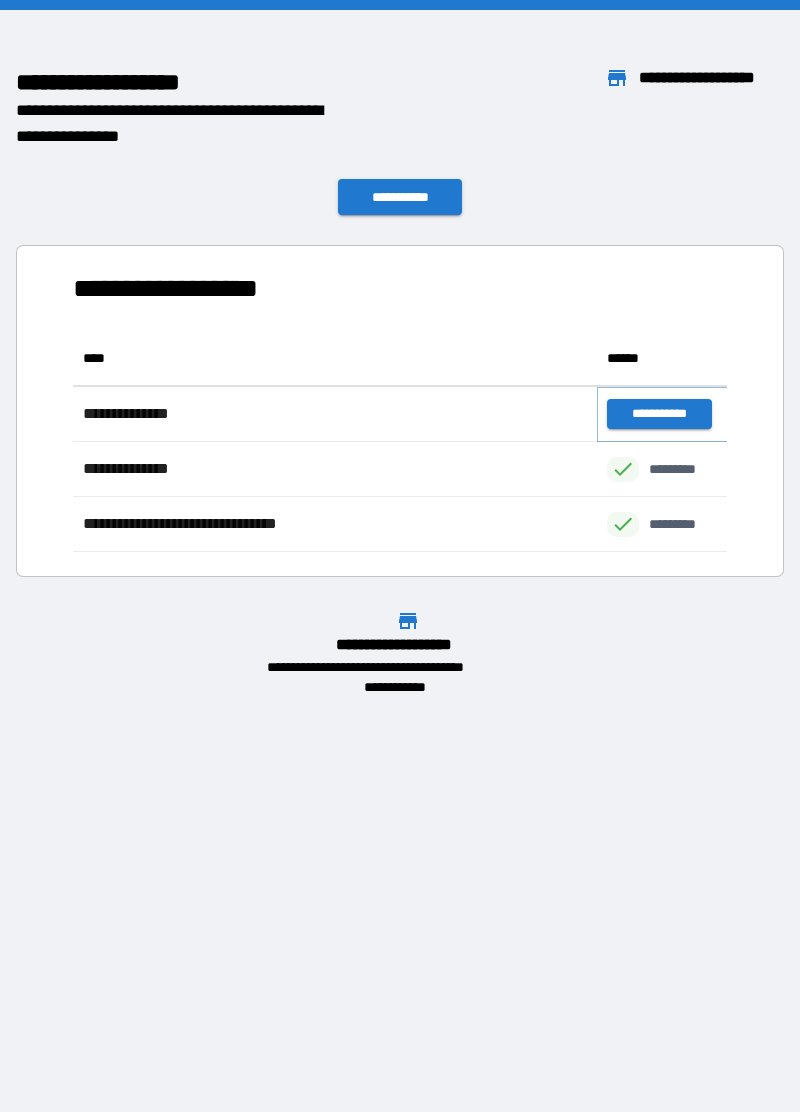 click on "**********" at bounding box center (659, 414) 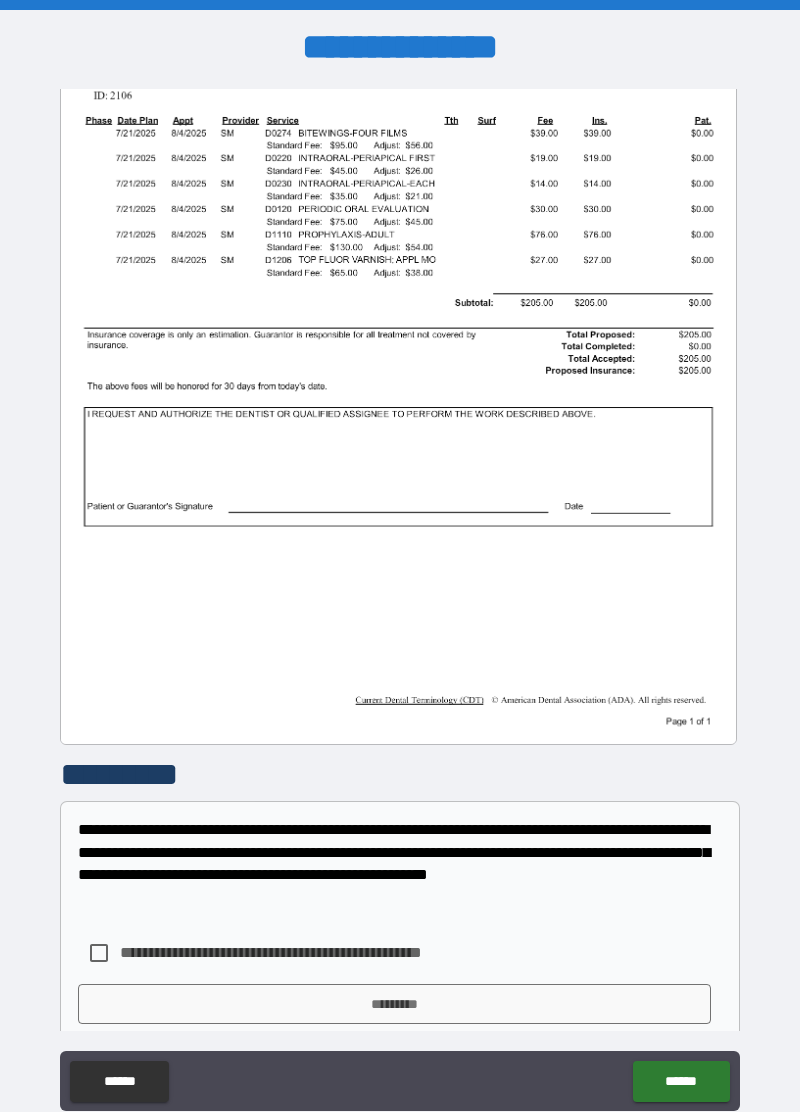 scroll, scrollTop: 308, scrollLeft: 0, axis: vertical 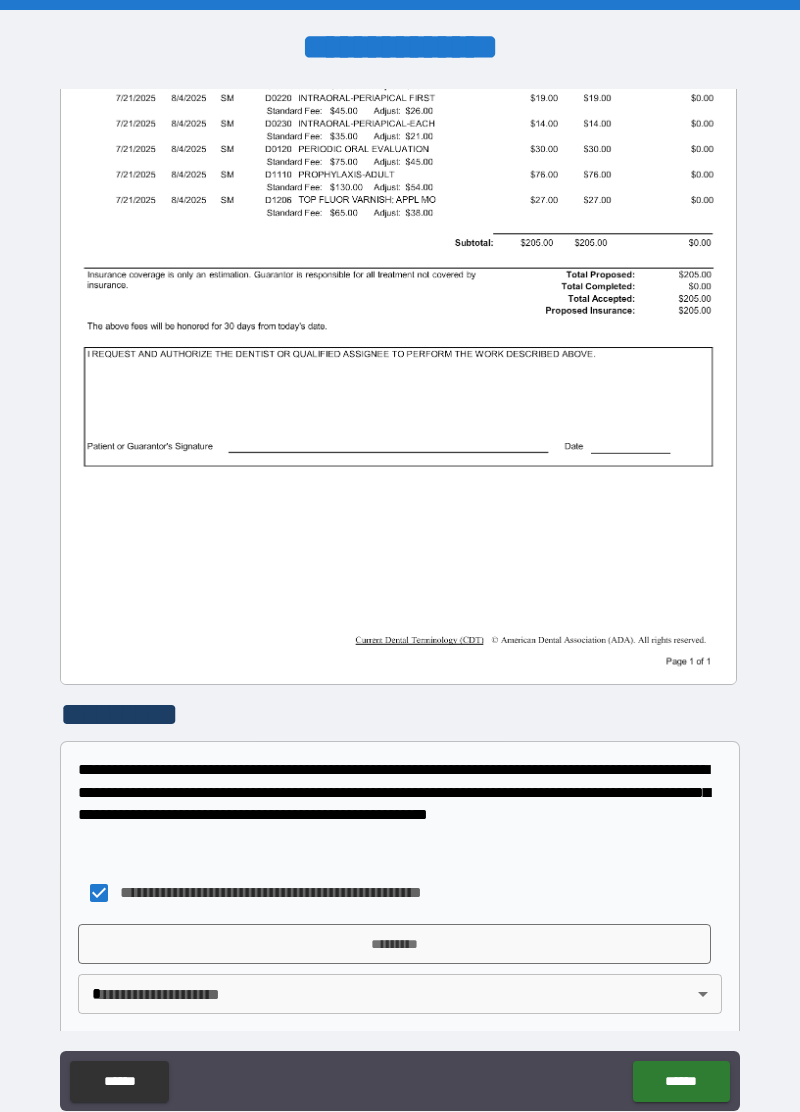 click on "*********" at bounding box center (394, 944) 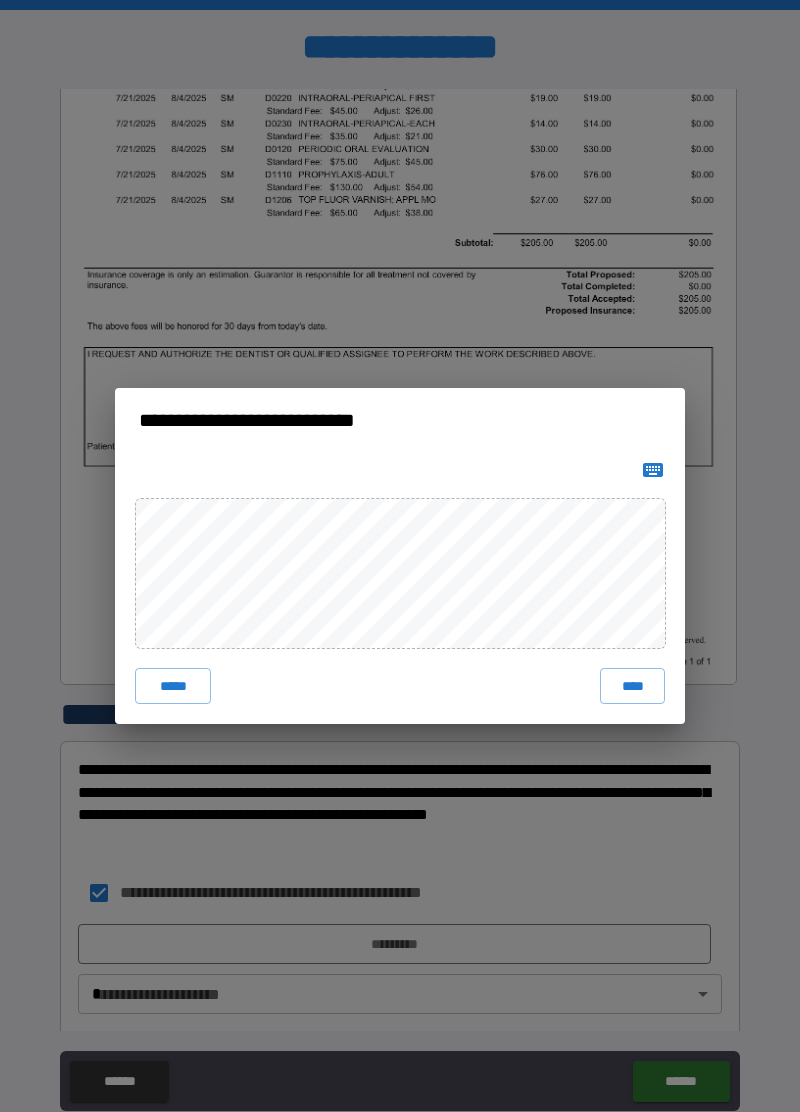 click on "****" at bounding box center [632, 686] 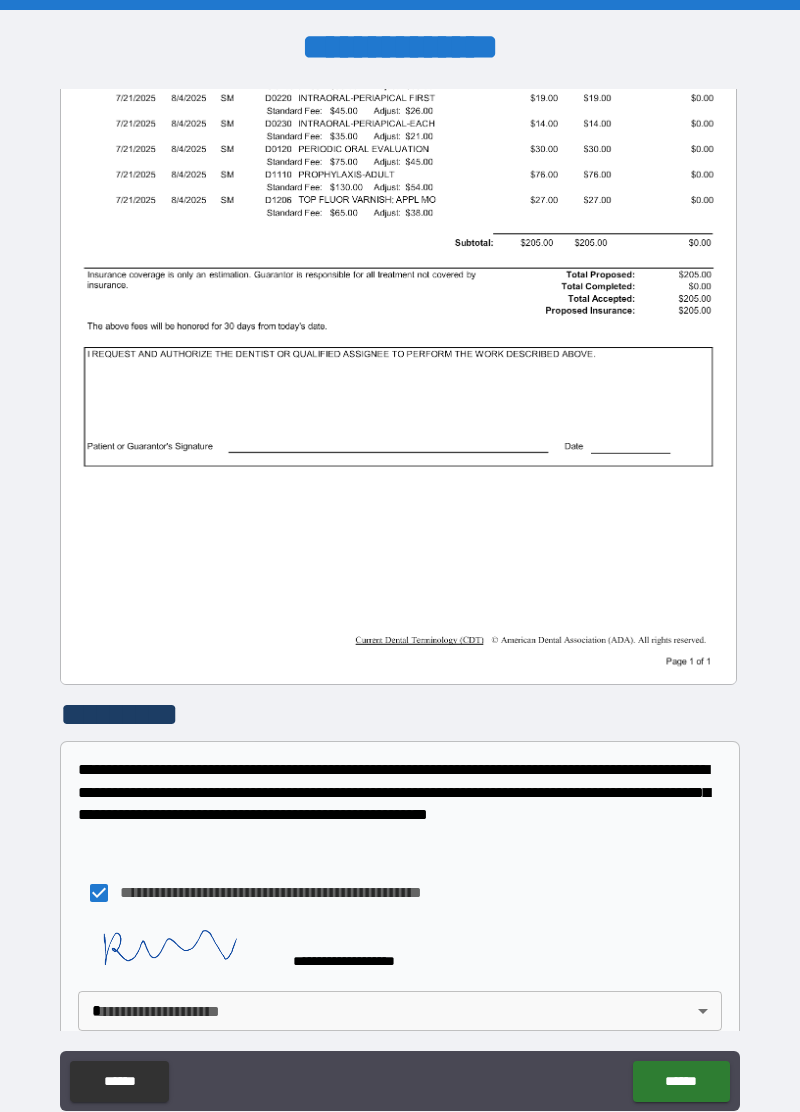 click on "**********" at bounding box center [400, 604] 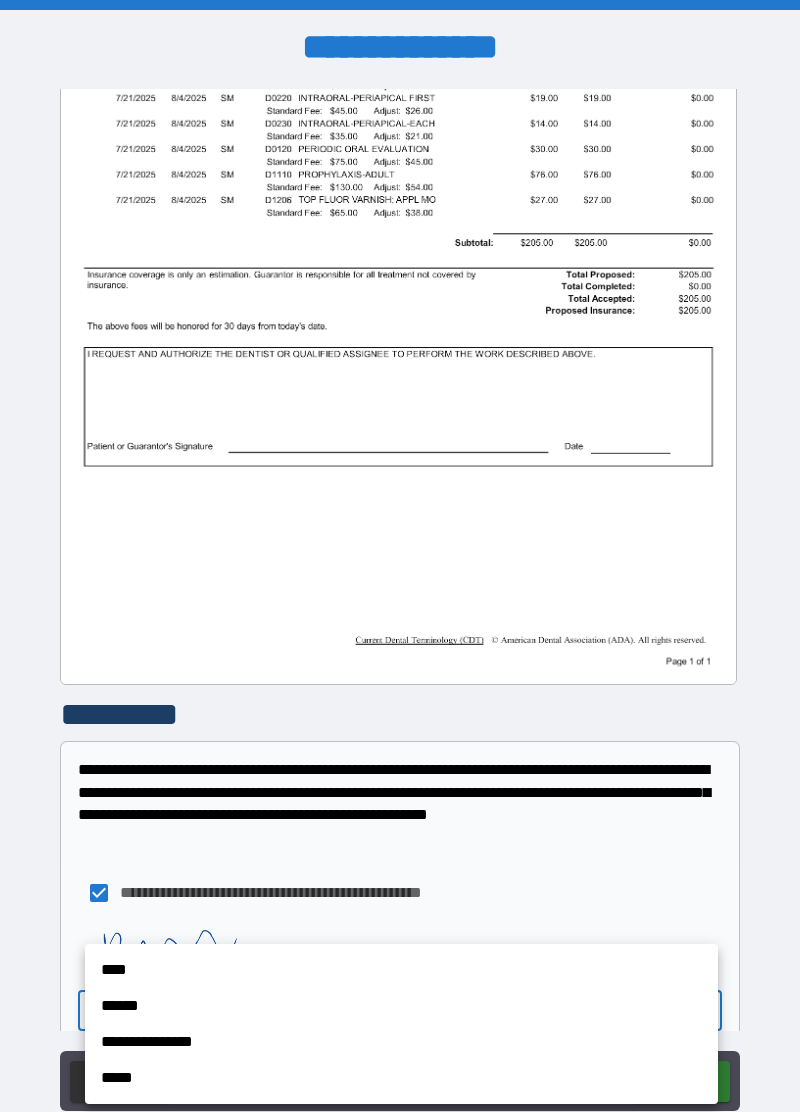 click on "****" at bounding box center (401, 970) 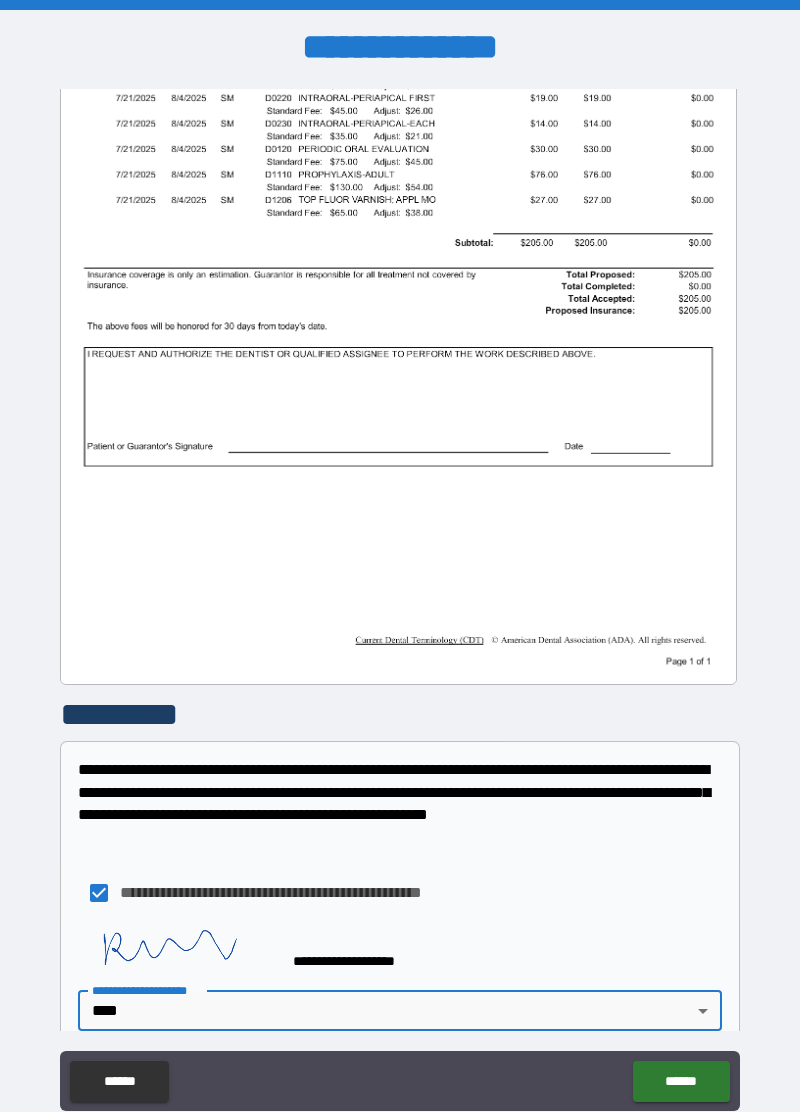 click on "******" at bounding box center (681, 1081) 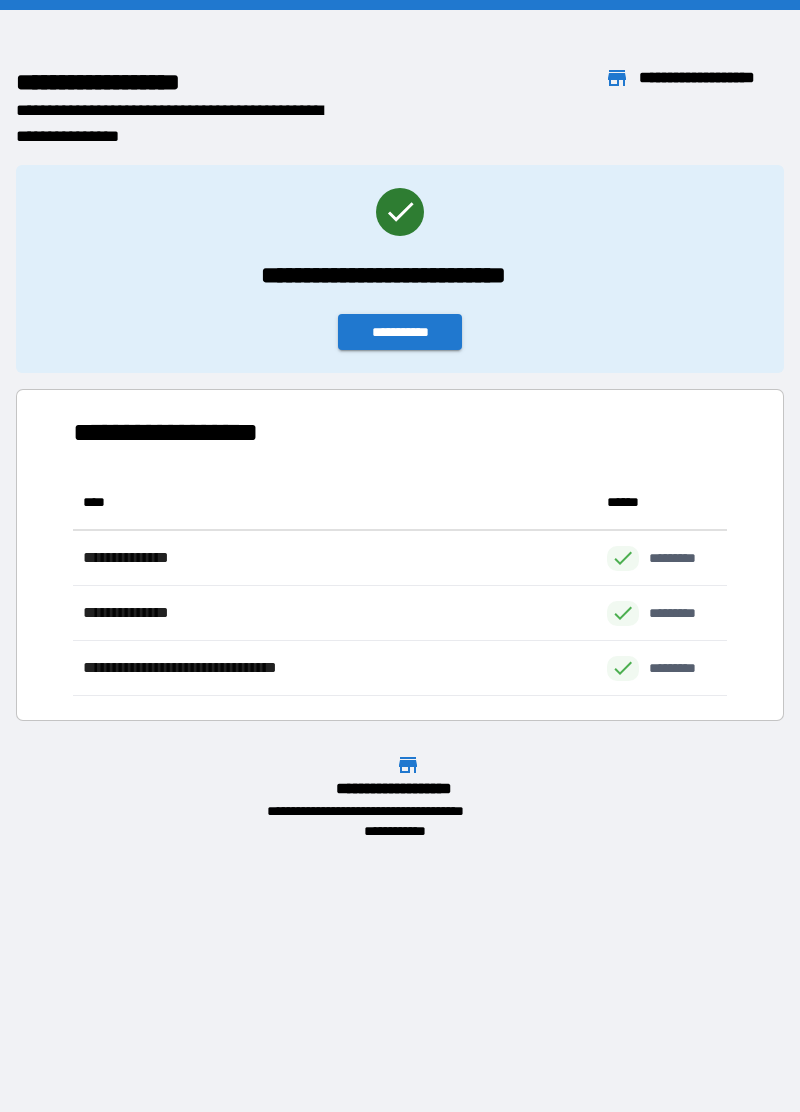 scroll, scrollTop: 0, scrollLeft: 1, axis: horizontal 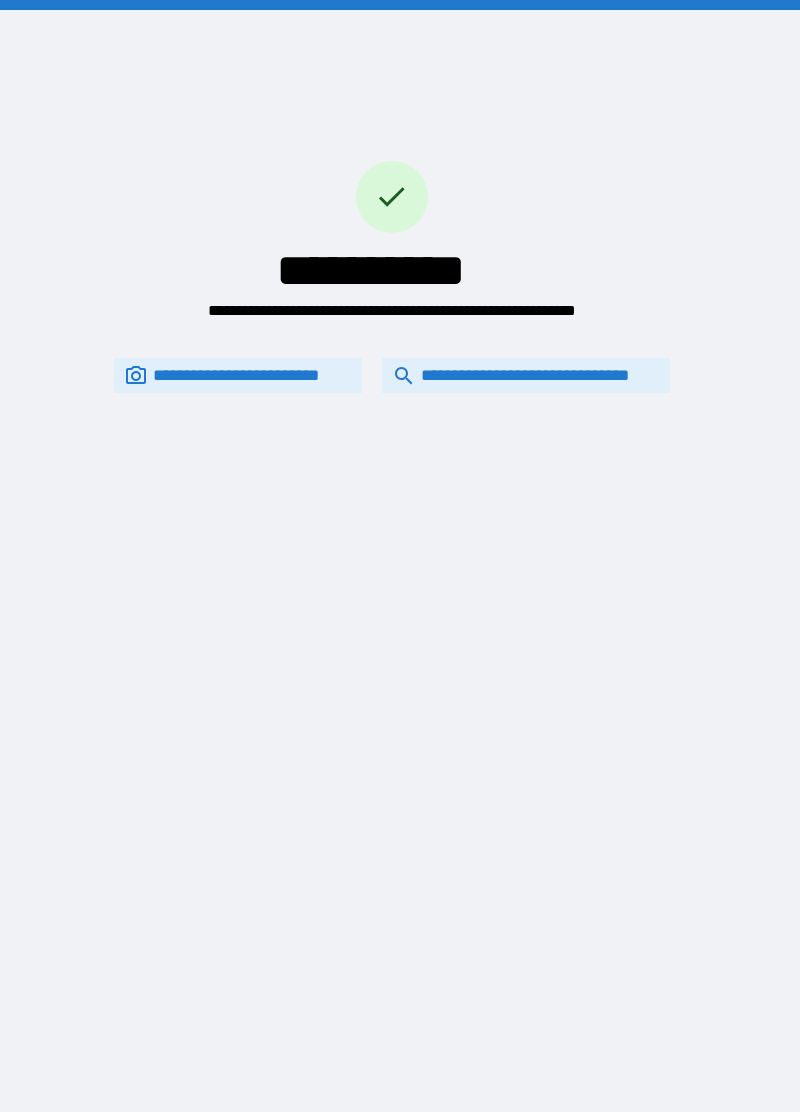 click on "**********" at bounding box center [526, 376] 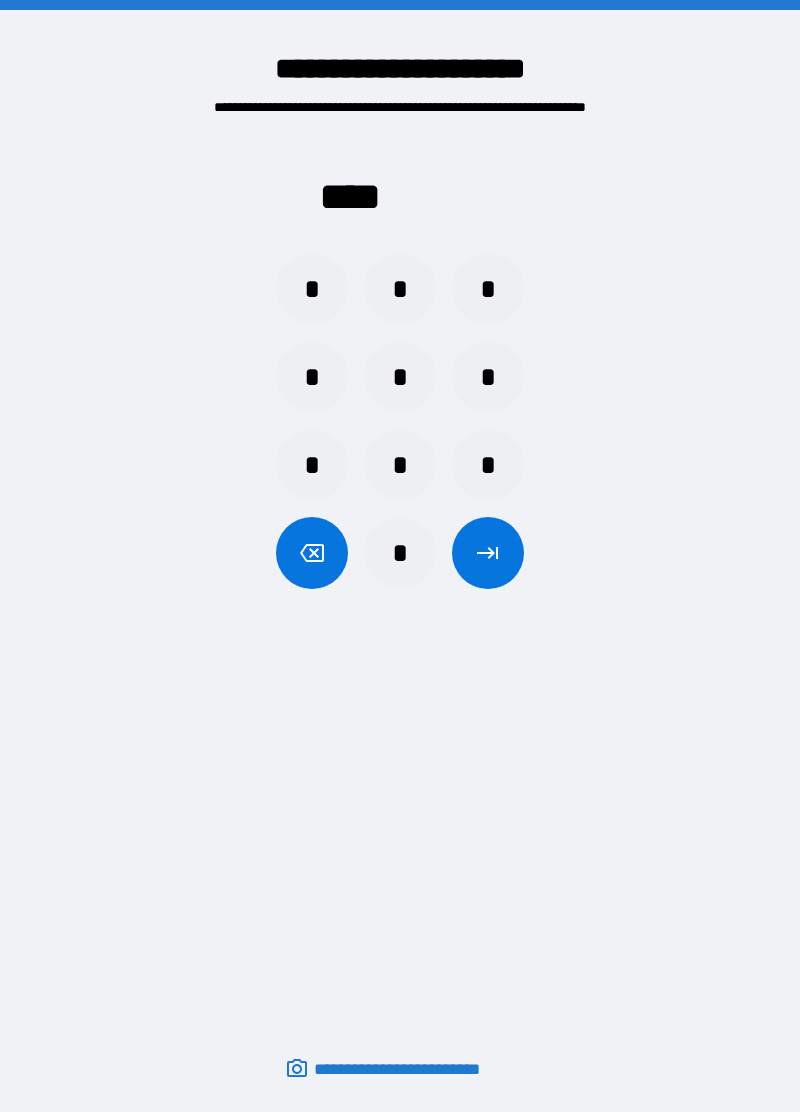click on "*" at bounding box center (312, 289) 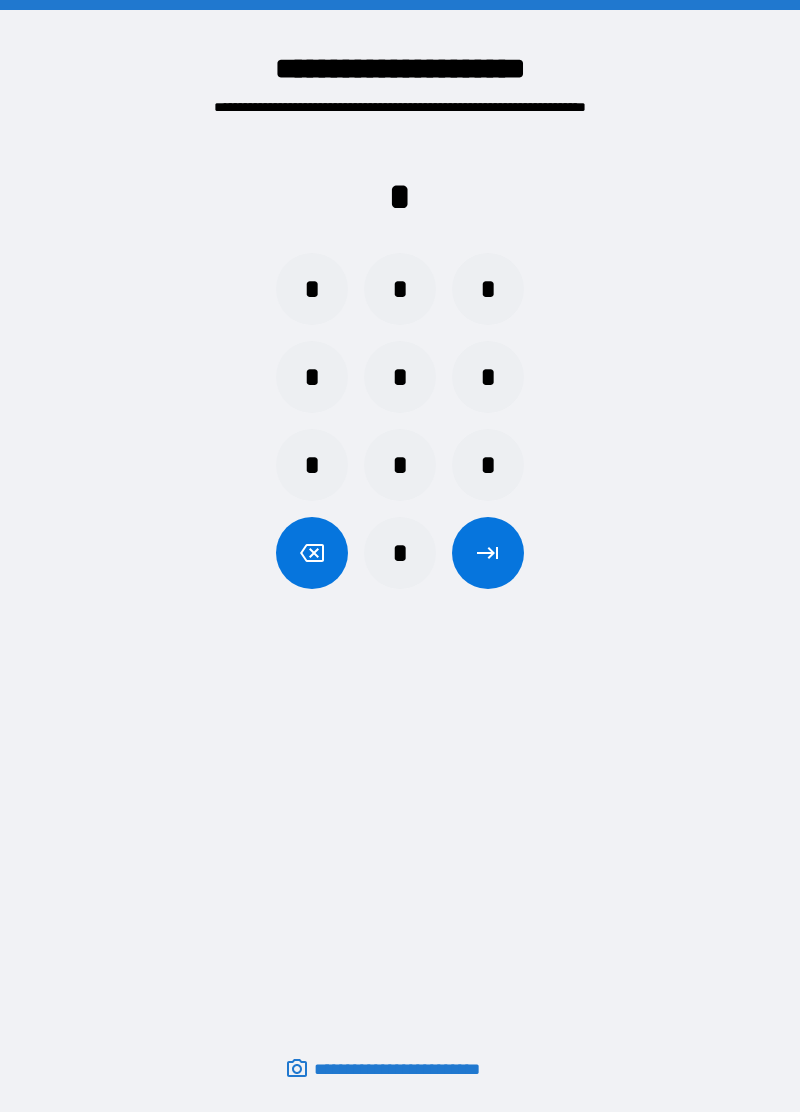 click on "*" at bounding box center (312, 465) 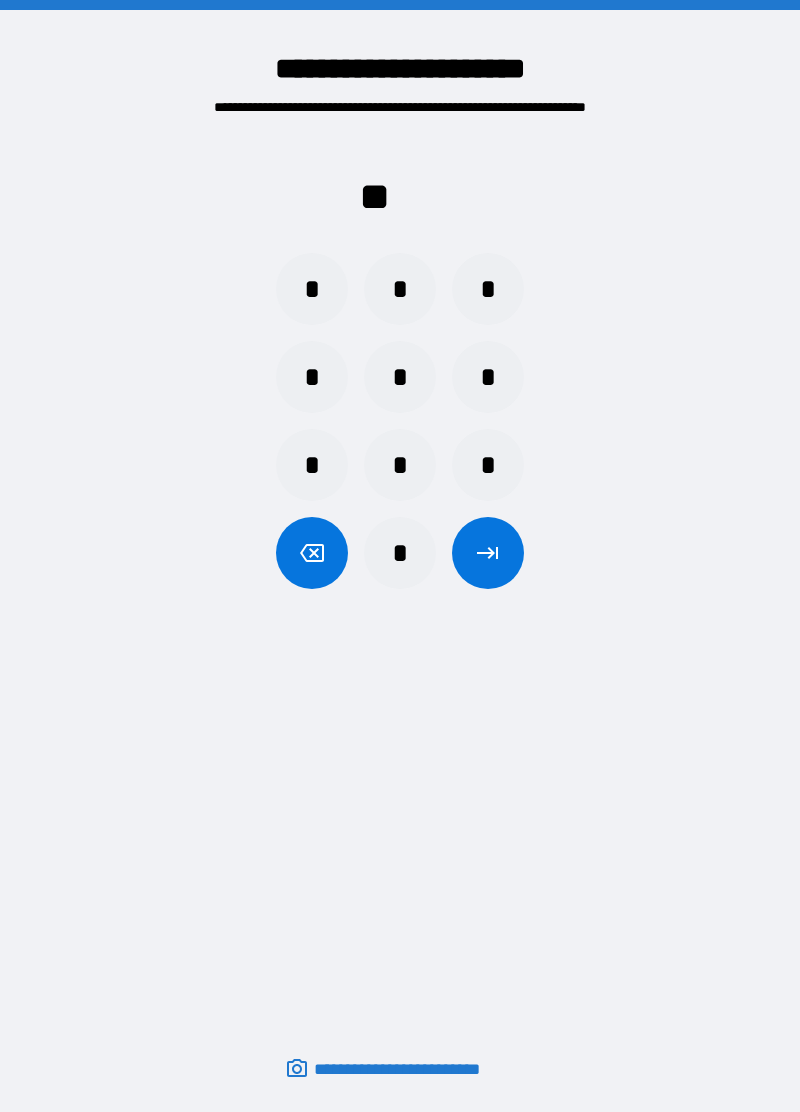 click on "*" at bounding box center [312, 377] 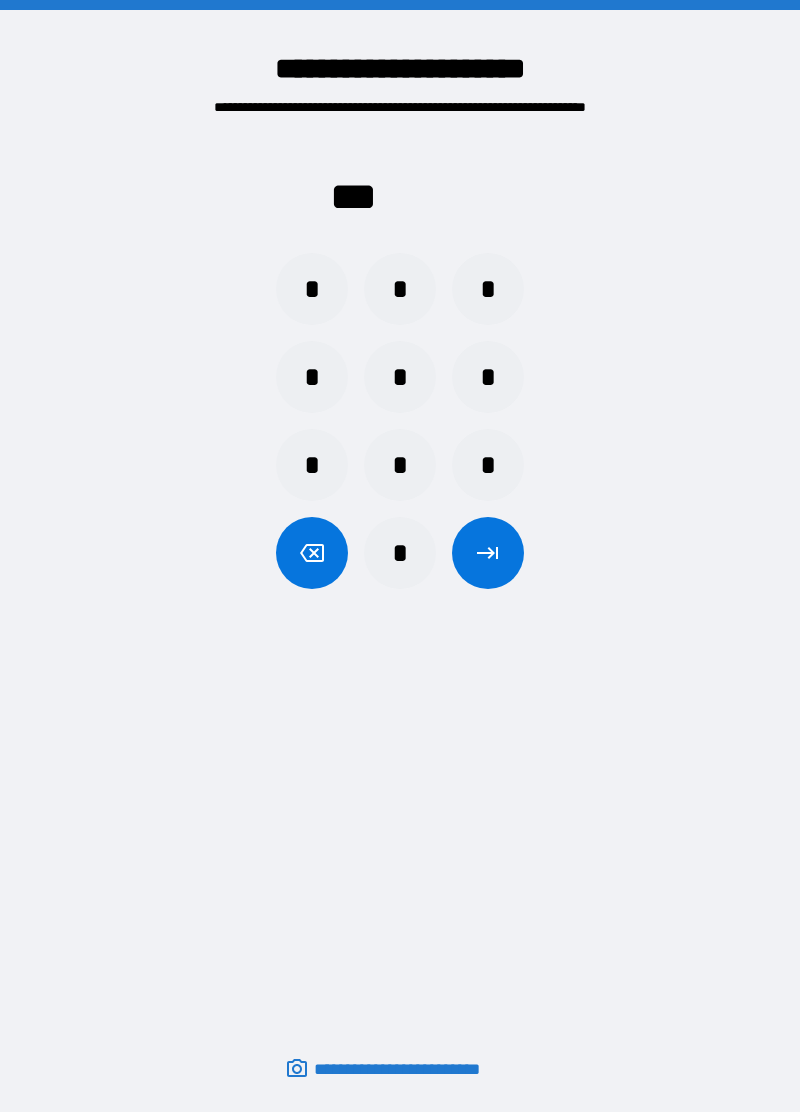 click on "*" at bounding box center (488, 289) 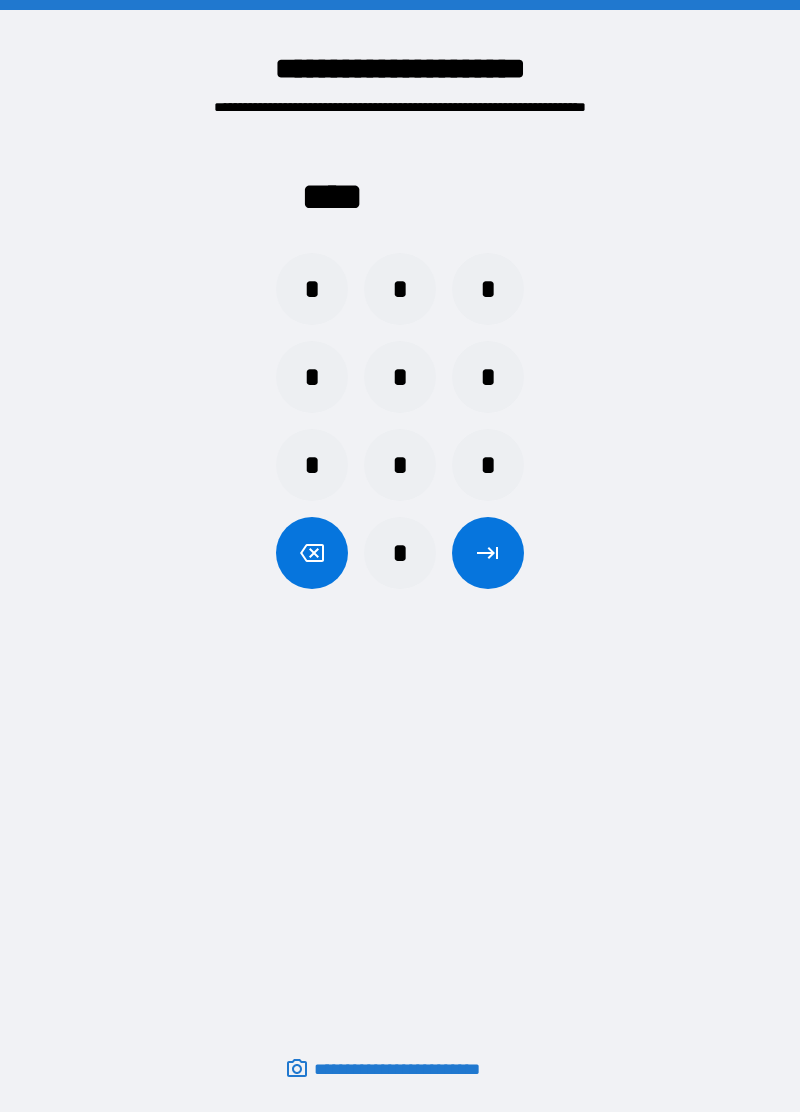 click at bounding box center (488, 553) 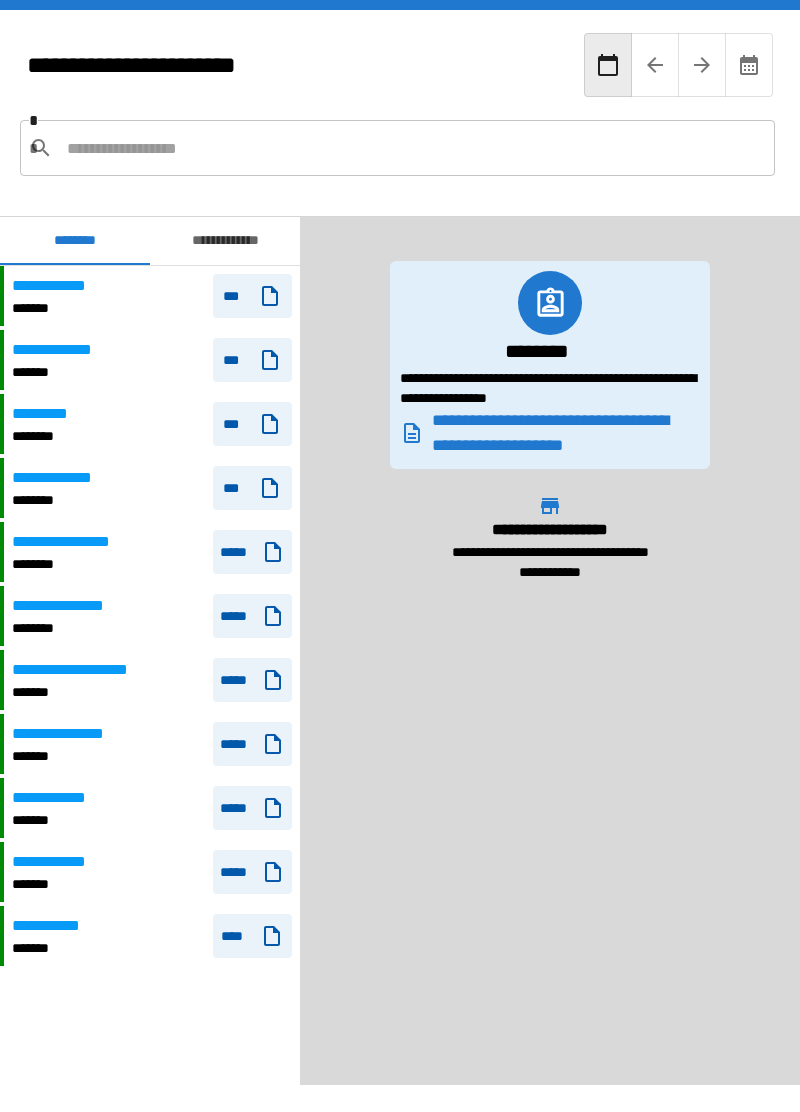 click on "********* ******** ***" at bounding box center (152, 424) 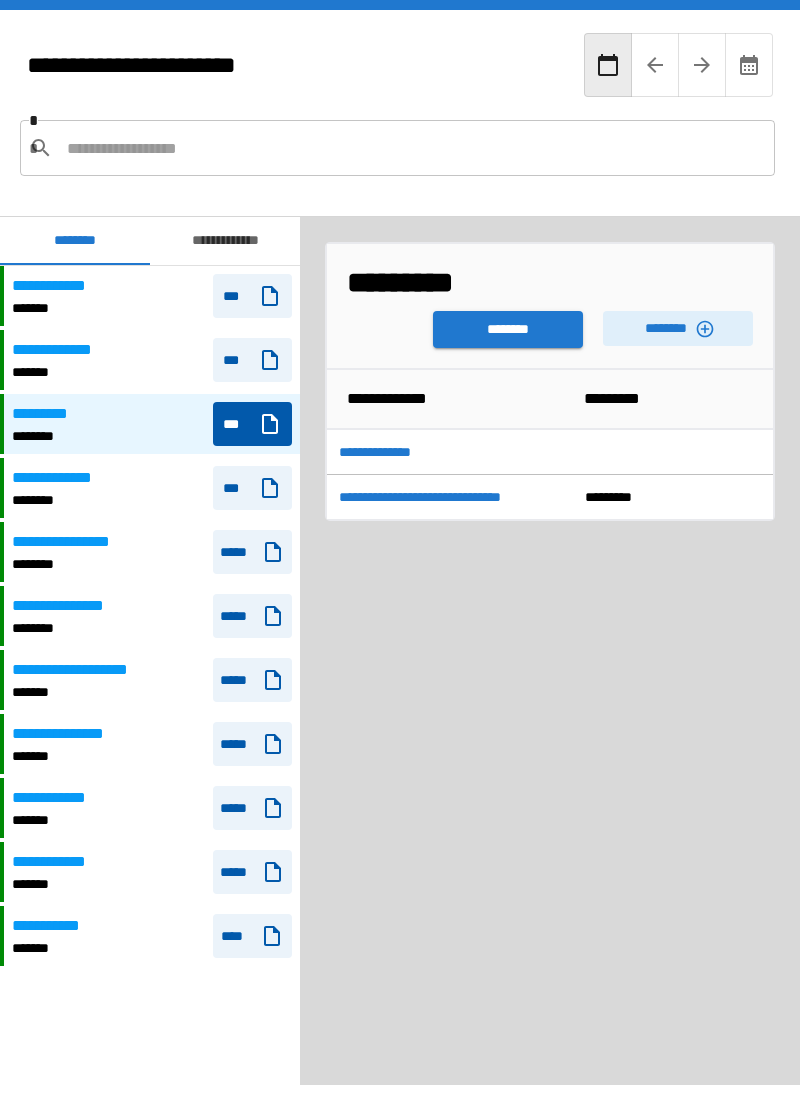 click on "********" at bounding box center [508, 329] 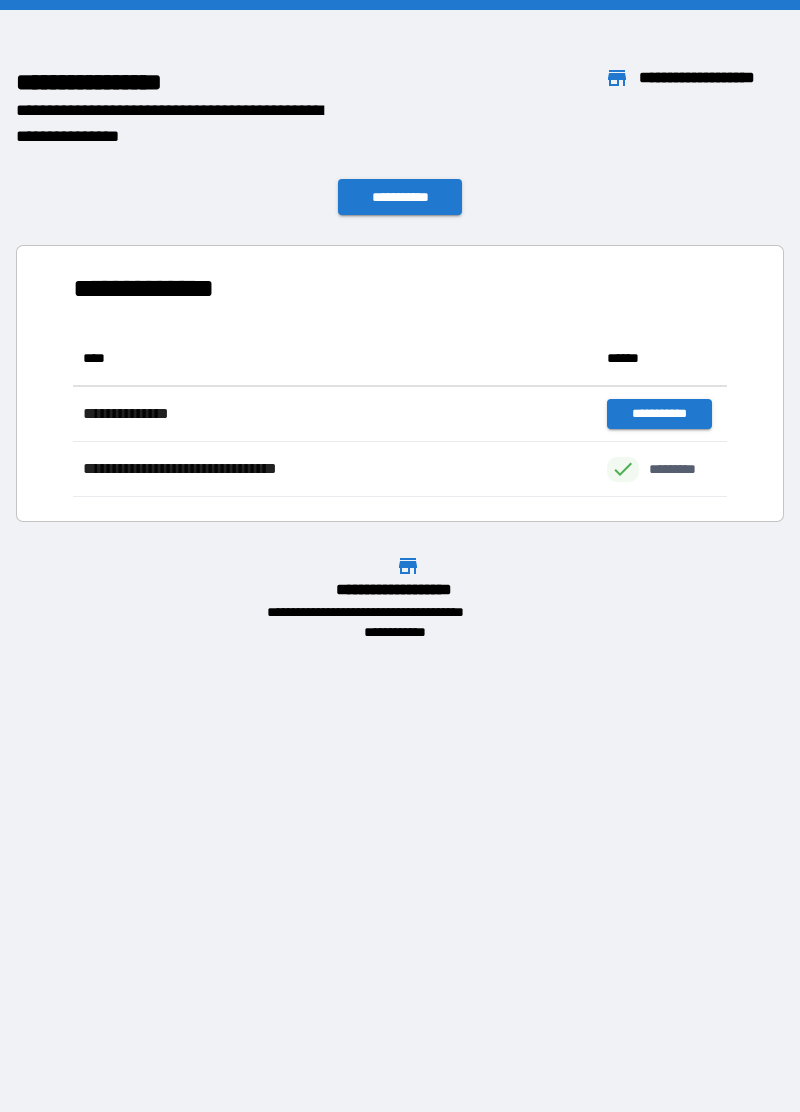 scroll, scrollTop: 1, scrollLeft: 1, axis: both 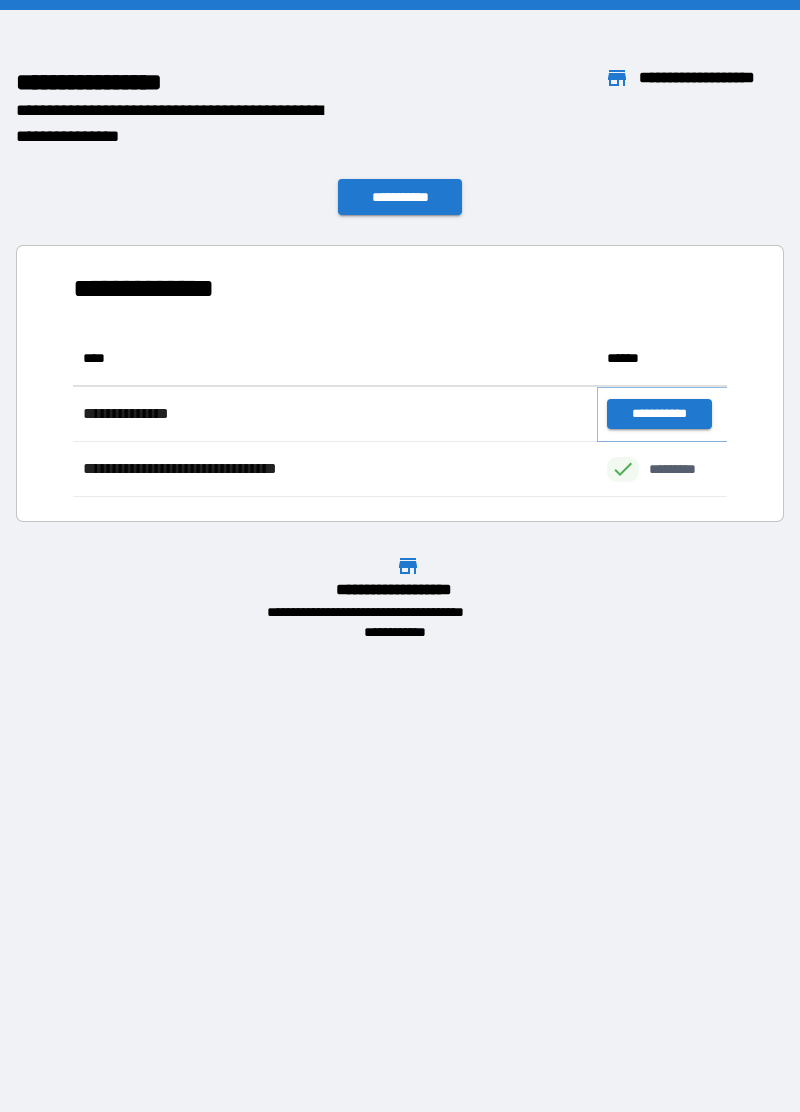 click on "**********" at bounding box center (659, 414) 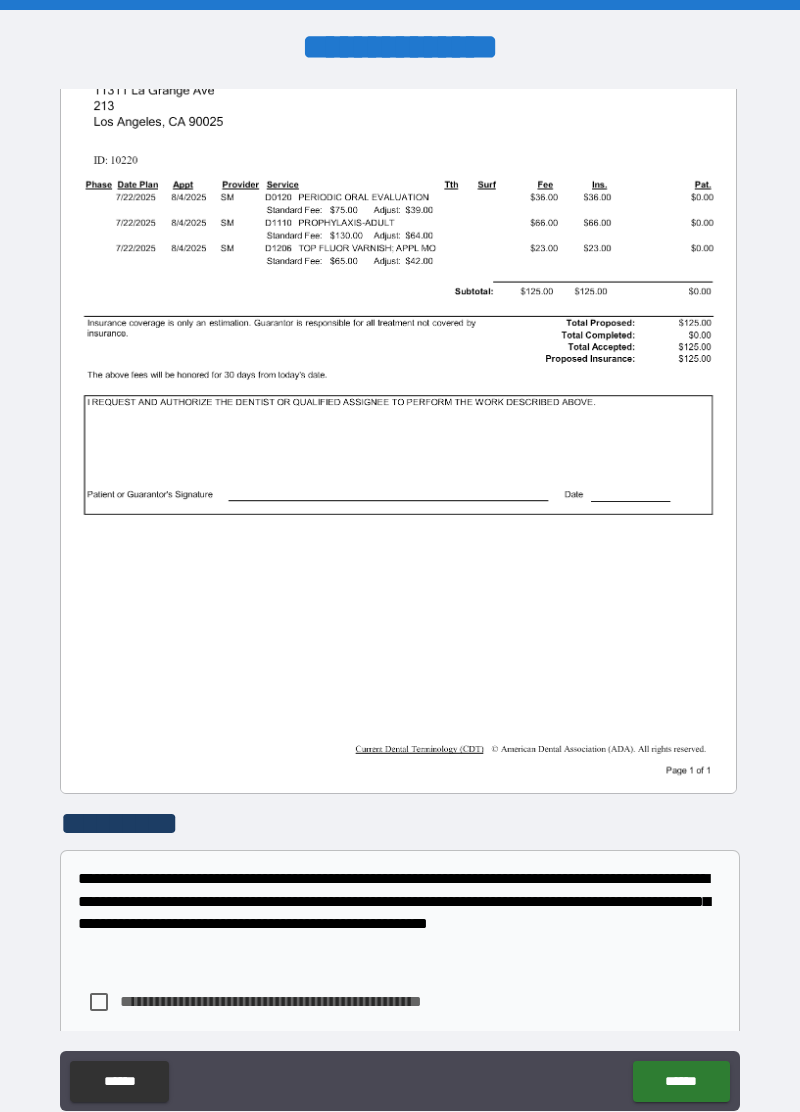 scroll, scrollTop: 308, scrollLeft: 0, axis: vertical 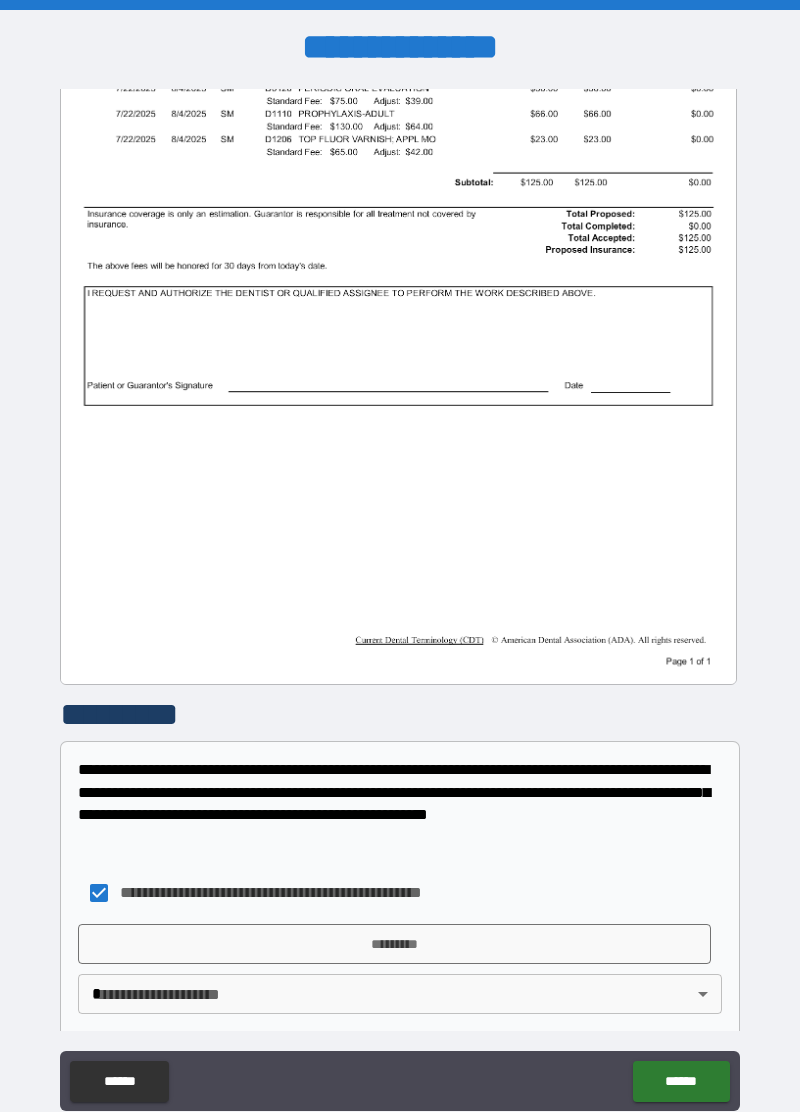 click on "*********" at bounding box center [394, 944] 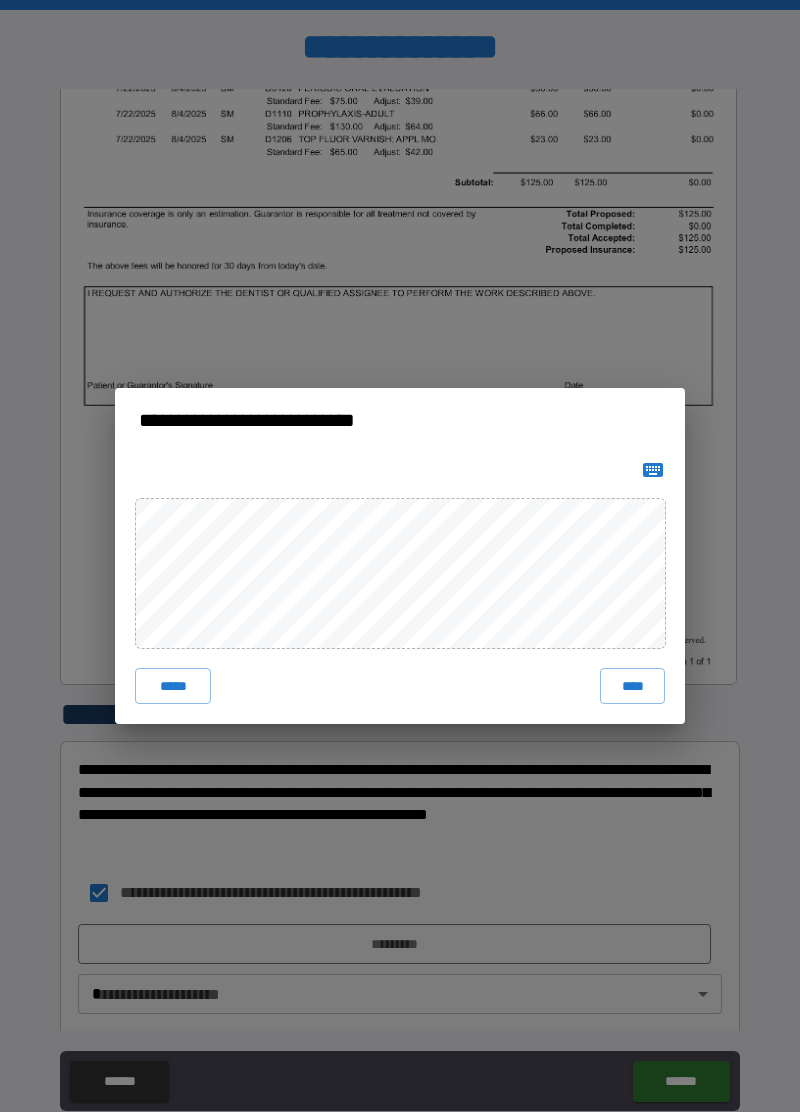 click on "****" at bounding box center (632, 686) 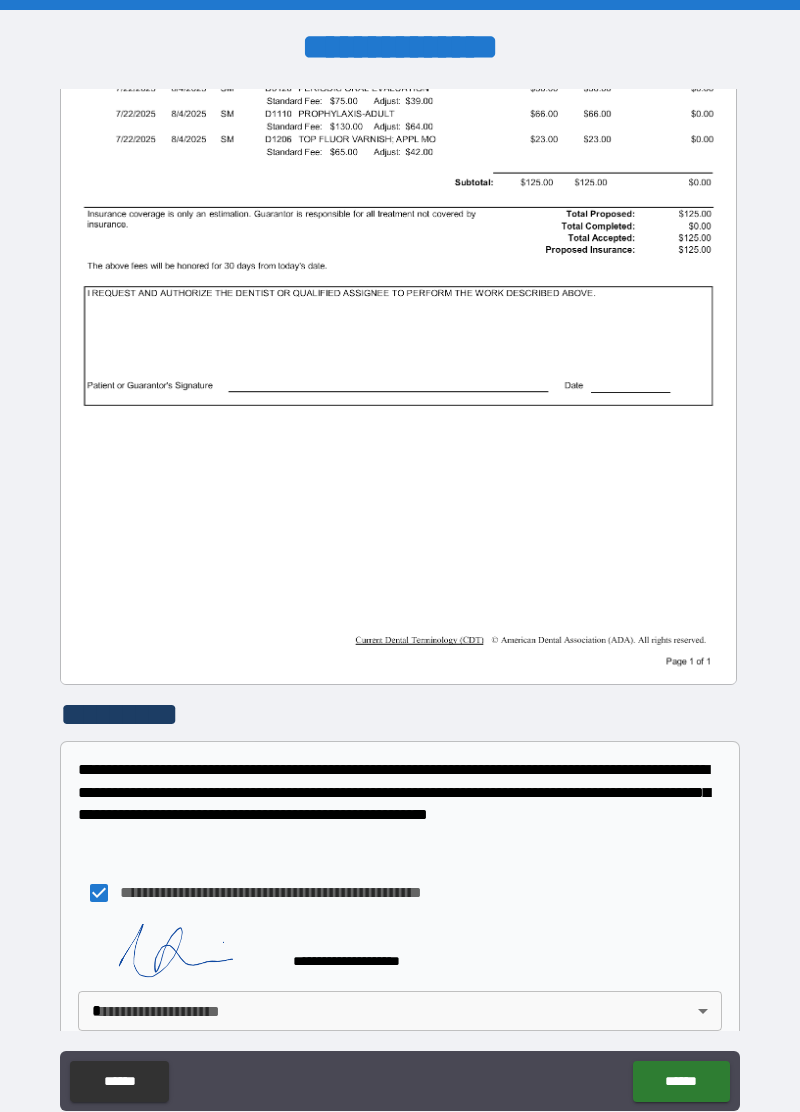 click on "******" at bounding box center [681, 1081] 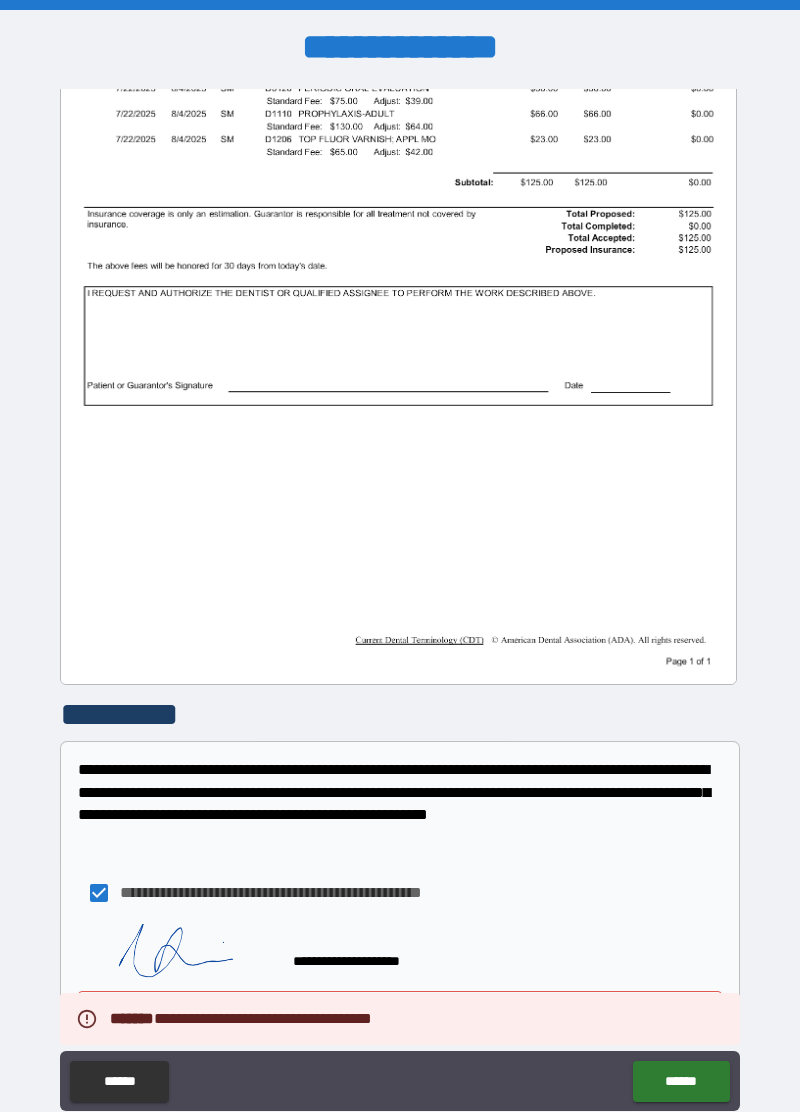 scroll, scrollTop: 325, scrollLeft: 0, axis: vertical 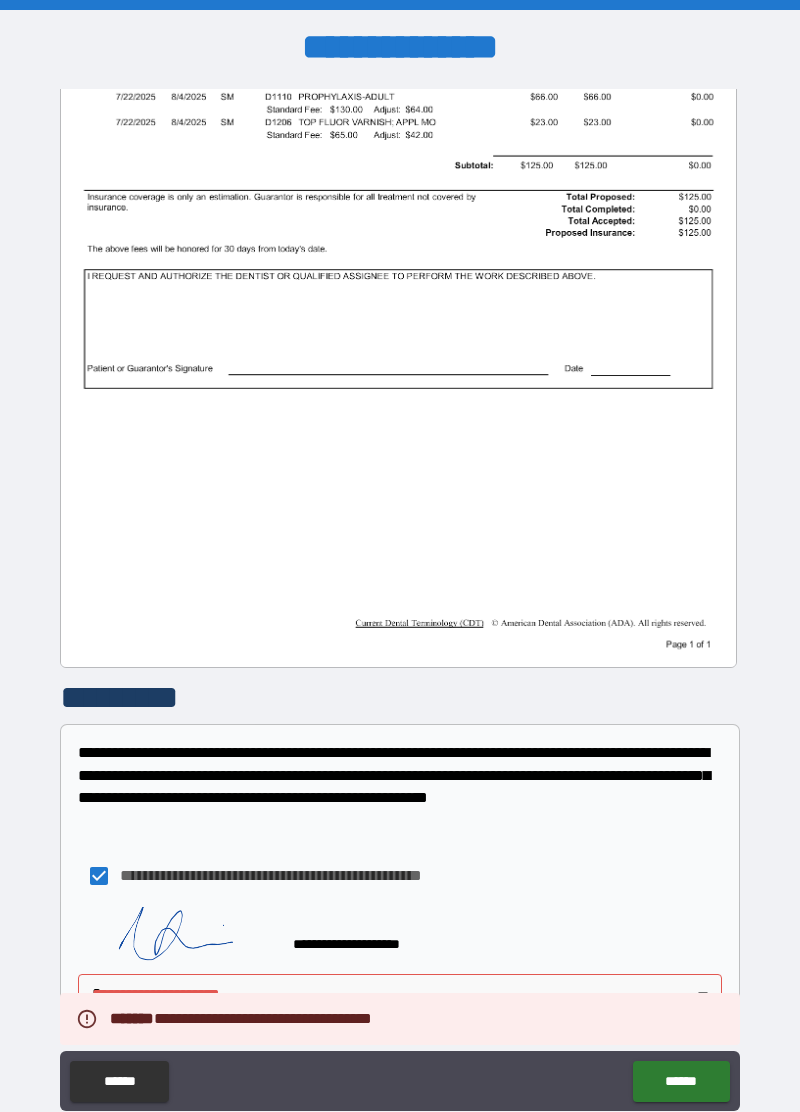 click on "**********" at bounding box center [400, 604] 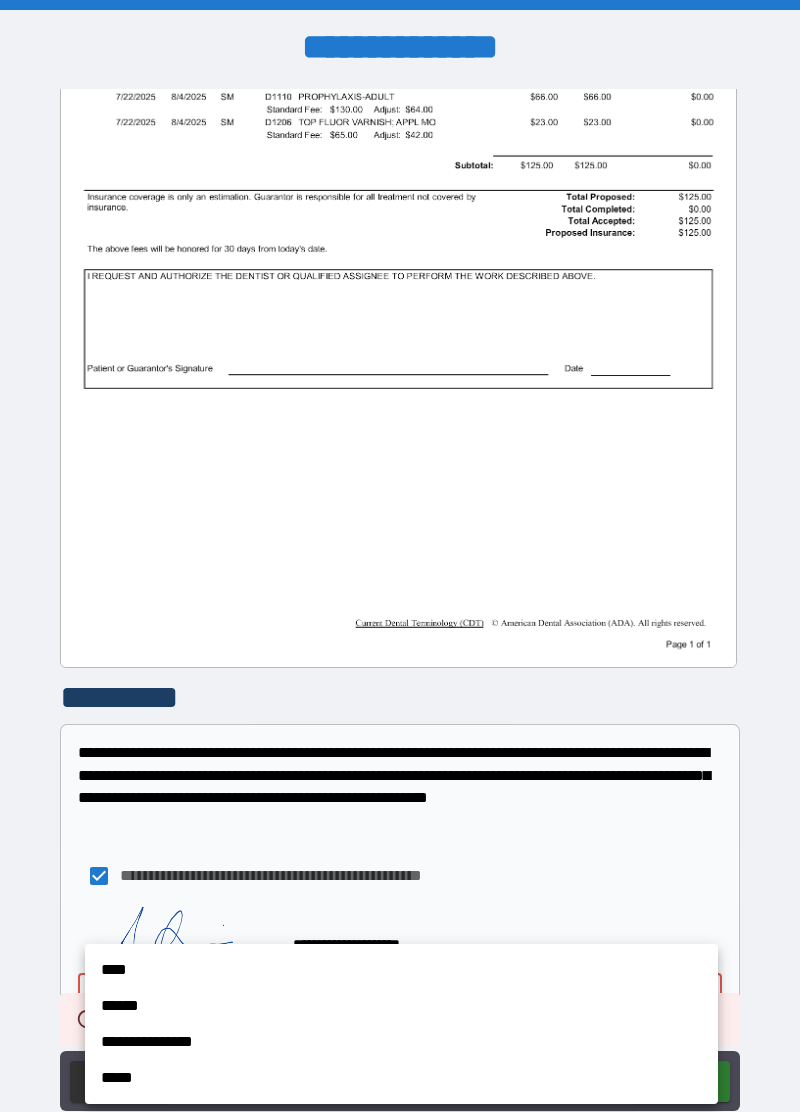 click on "****" at bounding box center (401, 970) 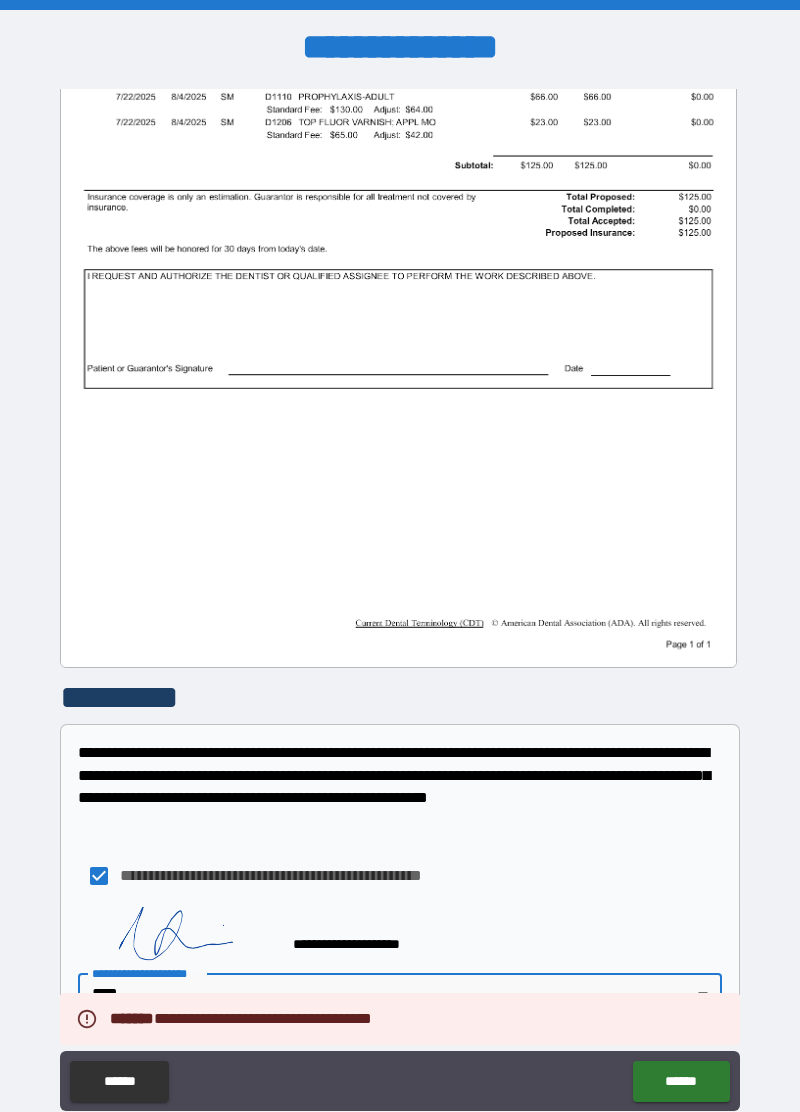 click on "******" at bounding box center [681, 1081] 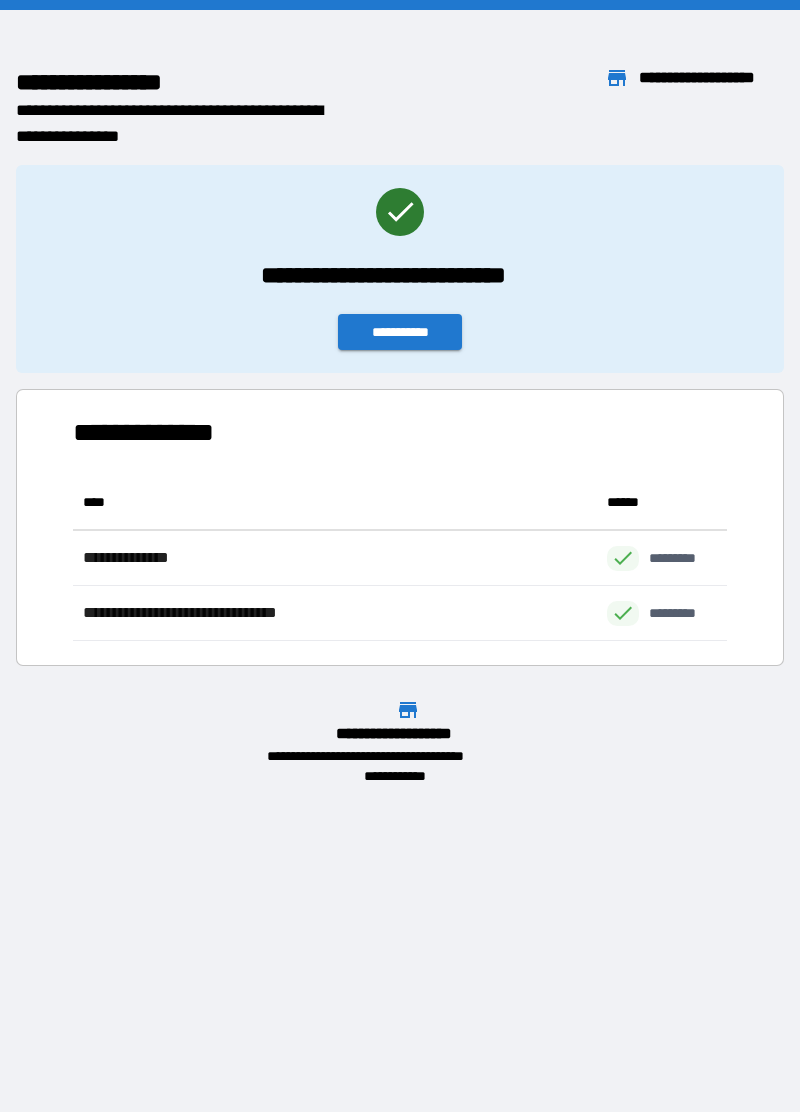scroll, scrollTop: 1, scrollLeft: 1, axis: both 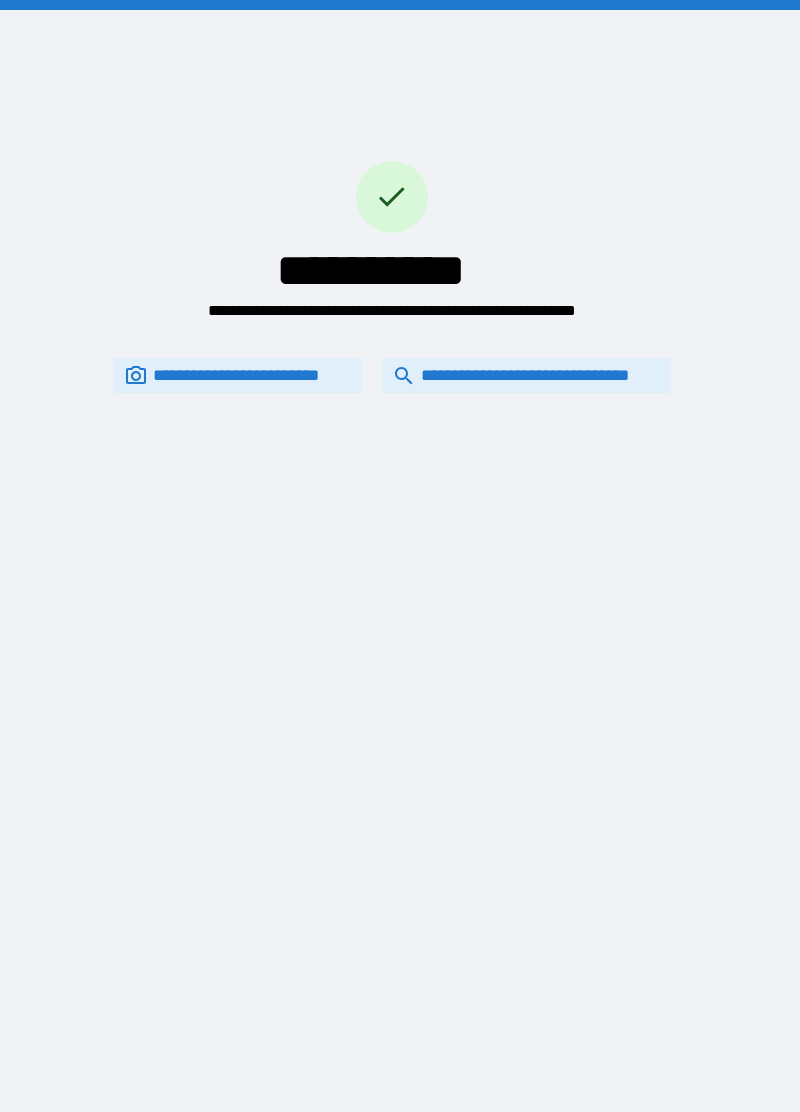 click on "**********" at bounding box center [526, 376] 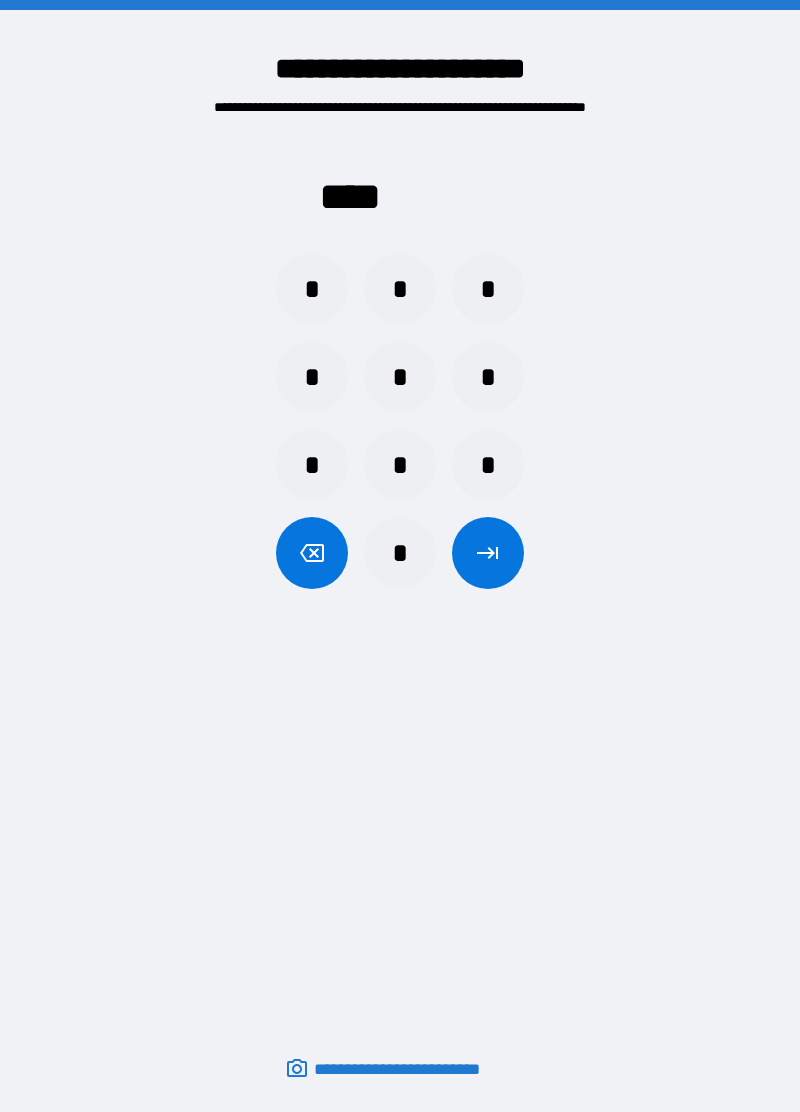 click on "*" at bounding box center [312, 289] 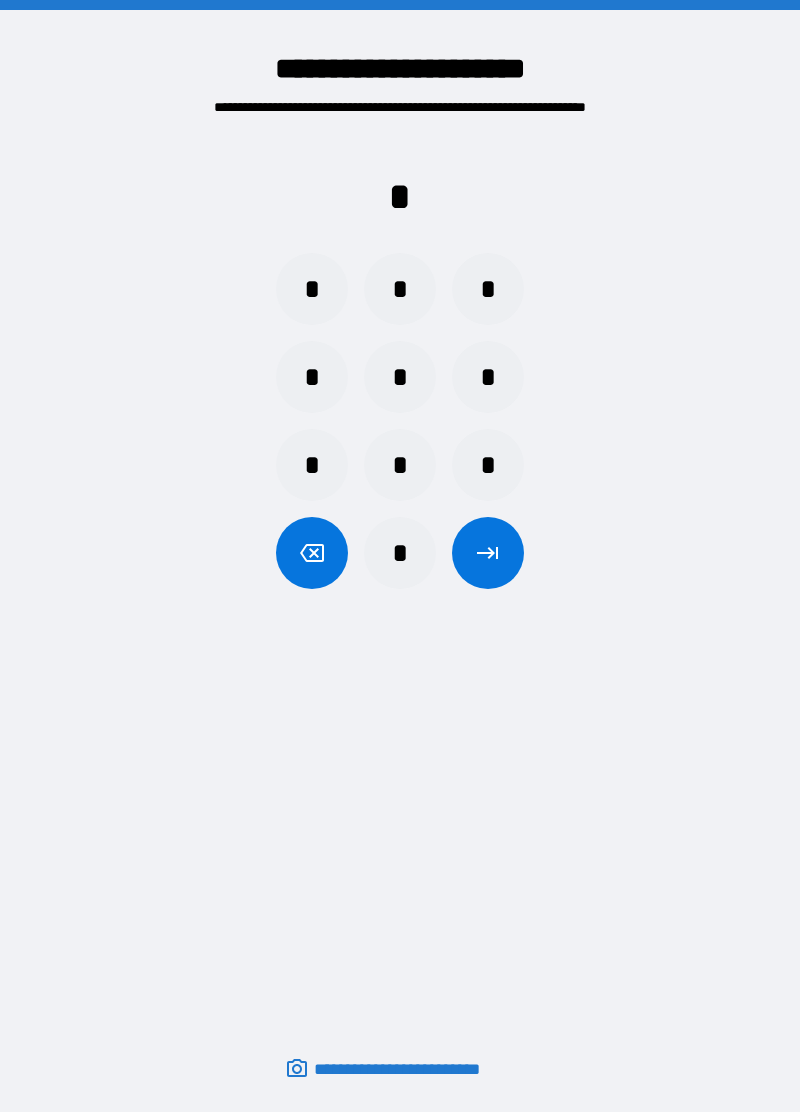 click on "* * *" at bounding box center [400, 465] 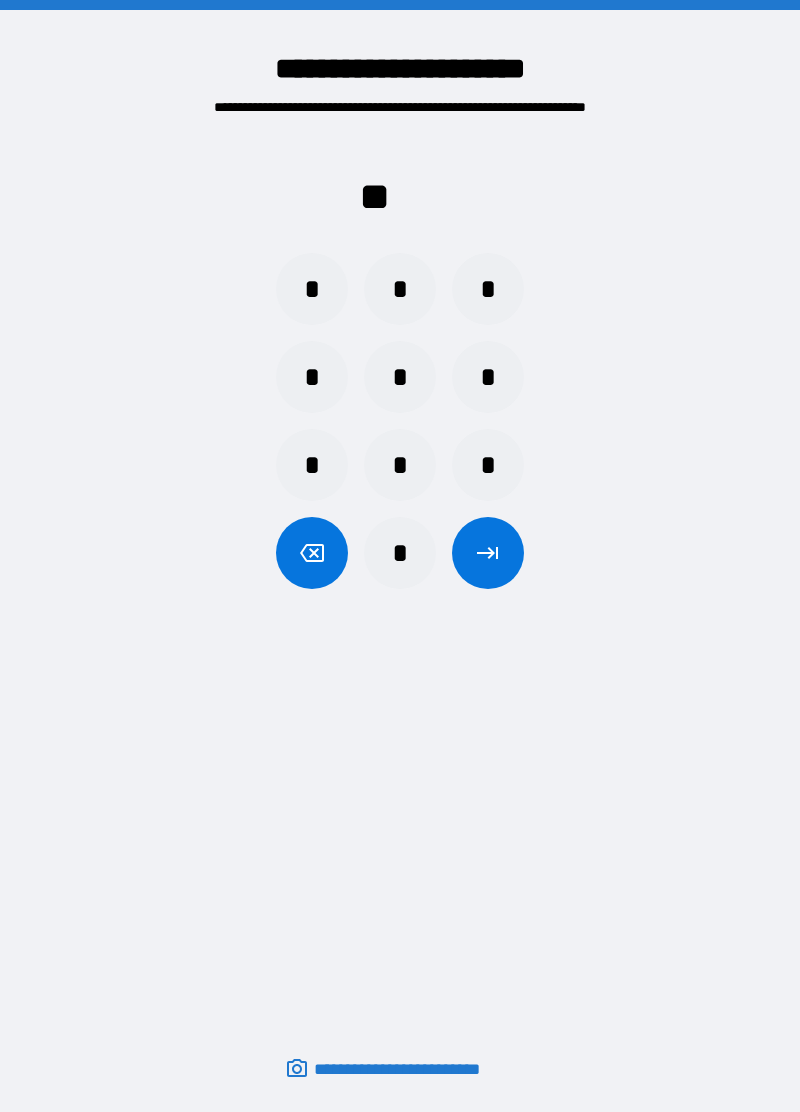 click on "*" at bounding box center [488, 289] 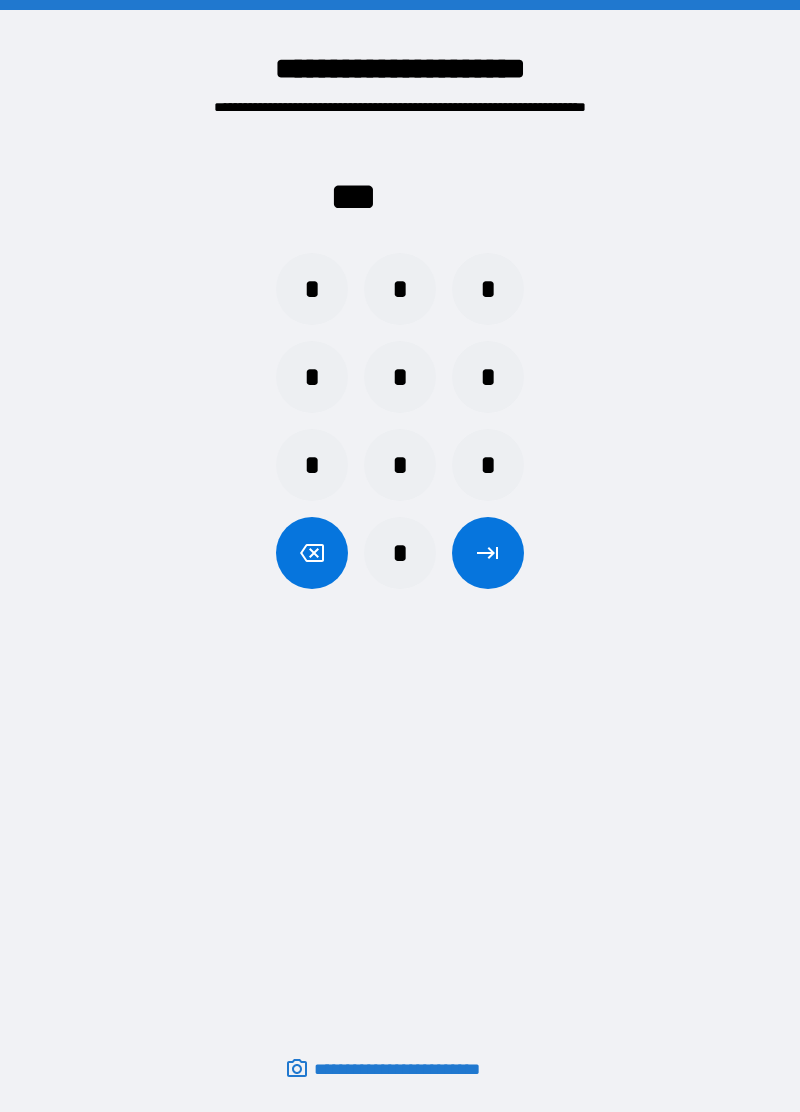 click at bounding box center [312, 553] 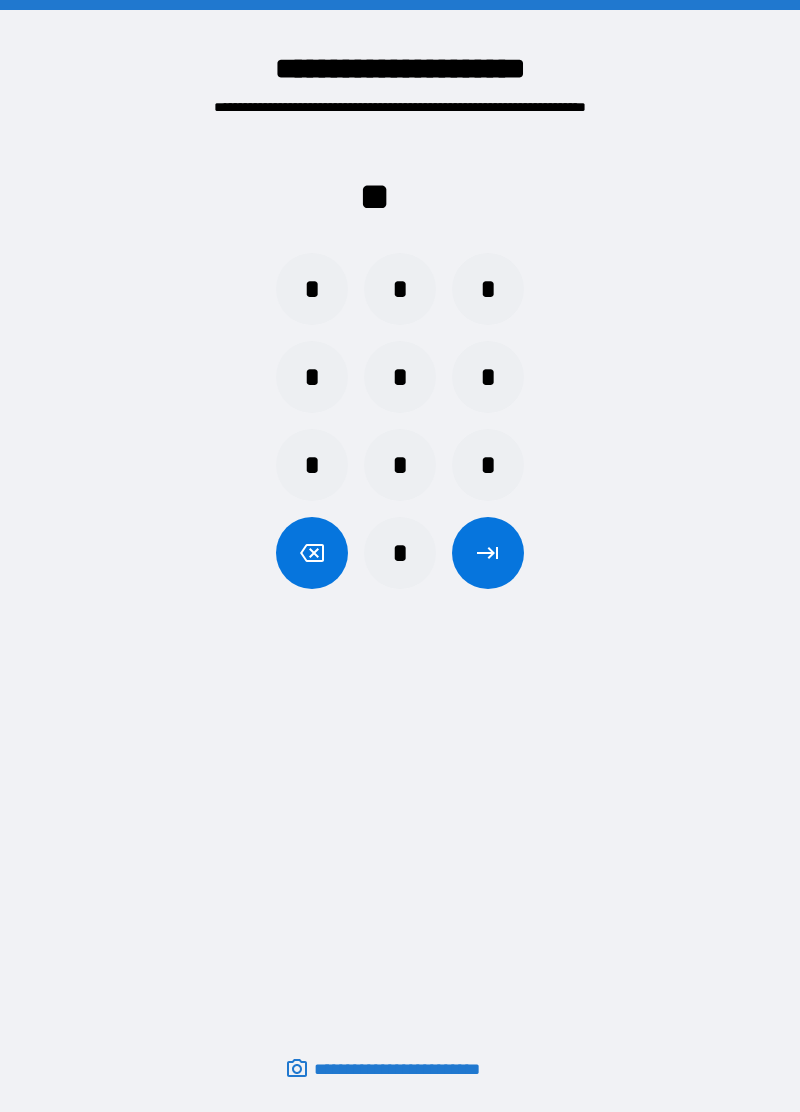 click at bounding box center (312, 553) 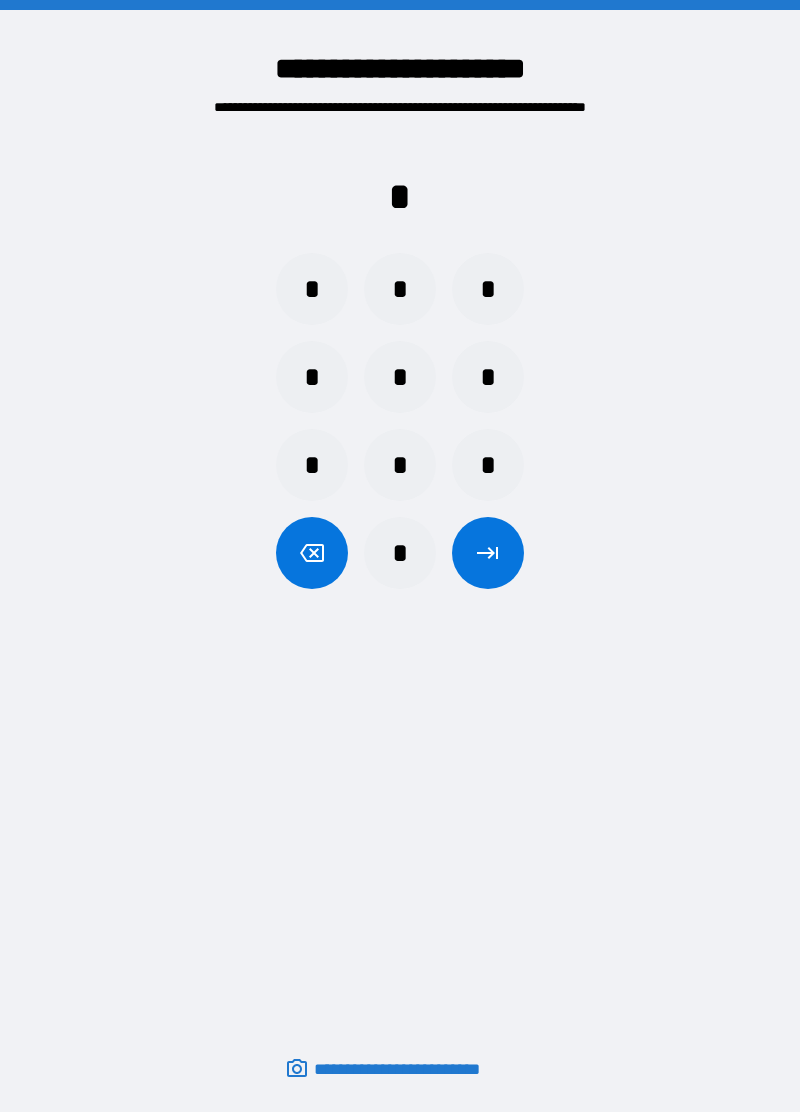 click on "*" at bounding box center (312, 465) 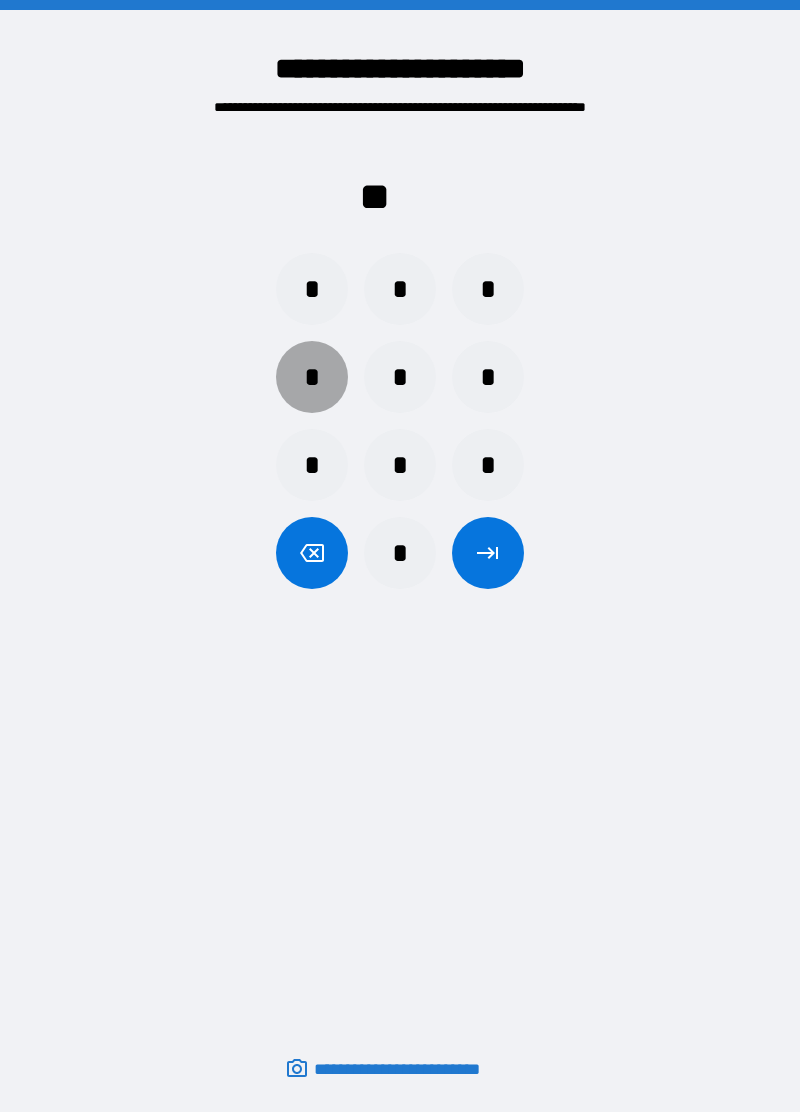 click on "*" at bounding box center [312, 377] 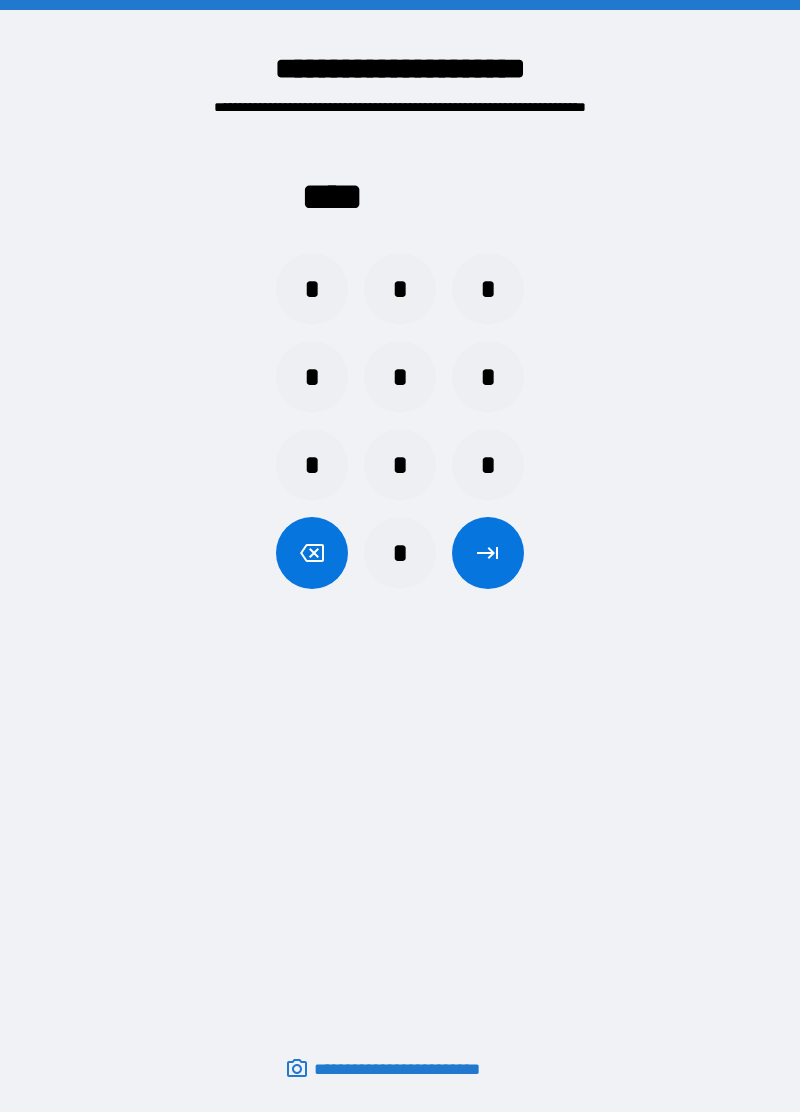 click at bounding box center (488, 553) 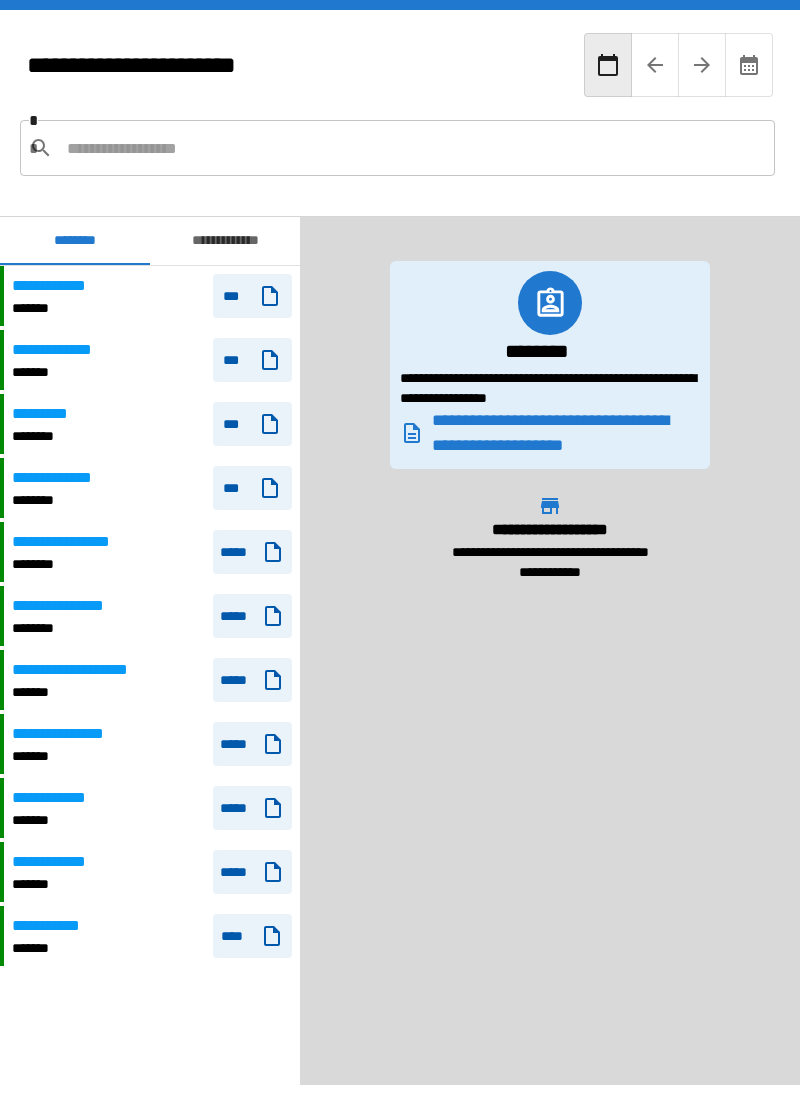 click on "********" at bounding box center [64, 500] 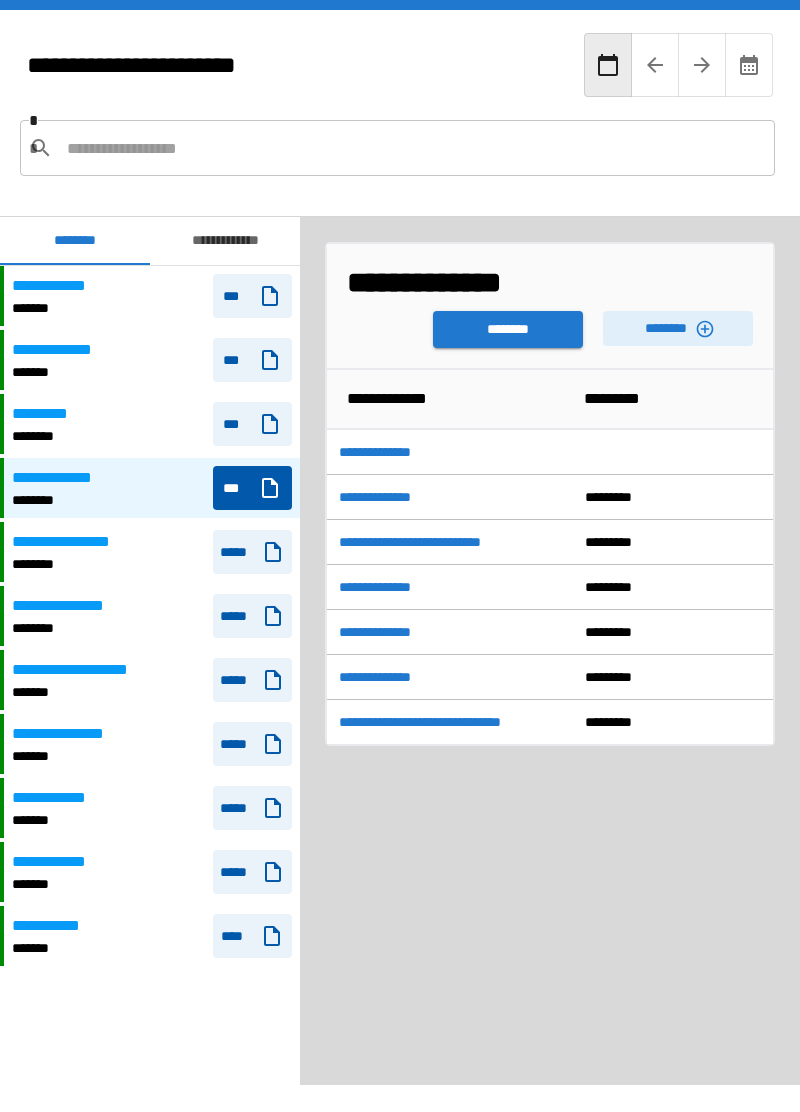 click on "********" at bounding box center [508, 329] 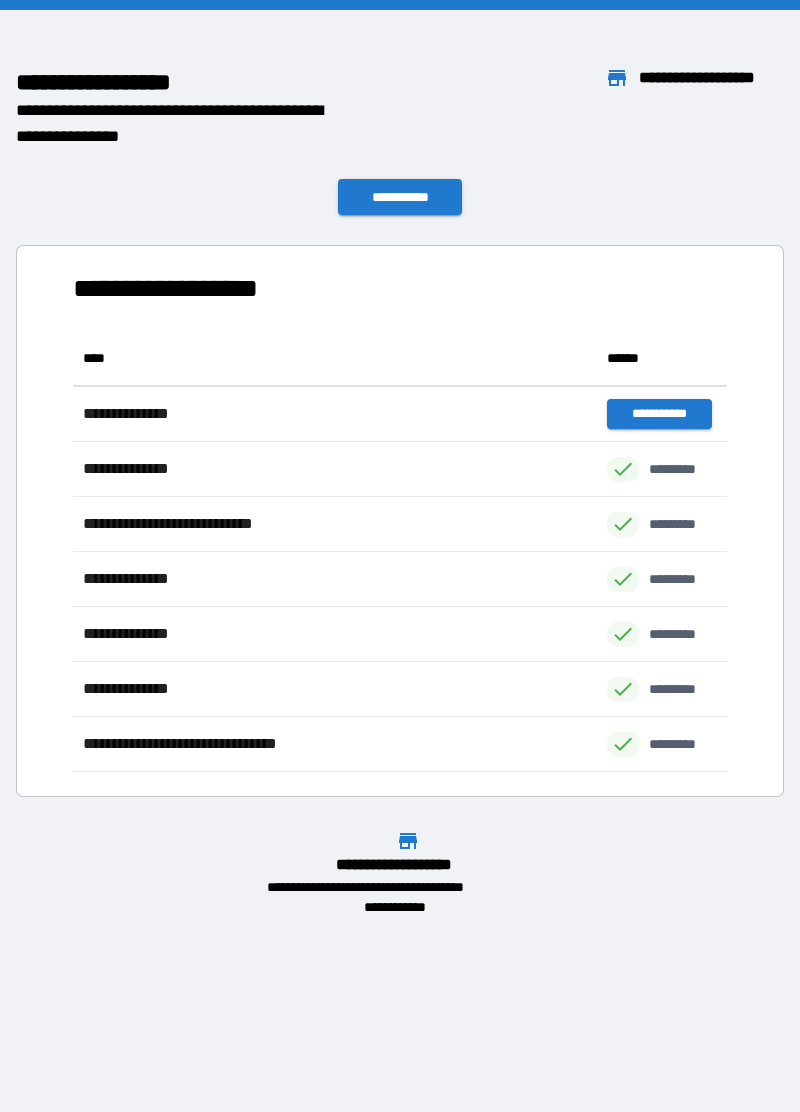 scroll, scrollTop: 0, scrollLeft: 1, axis: horizontal 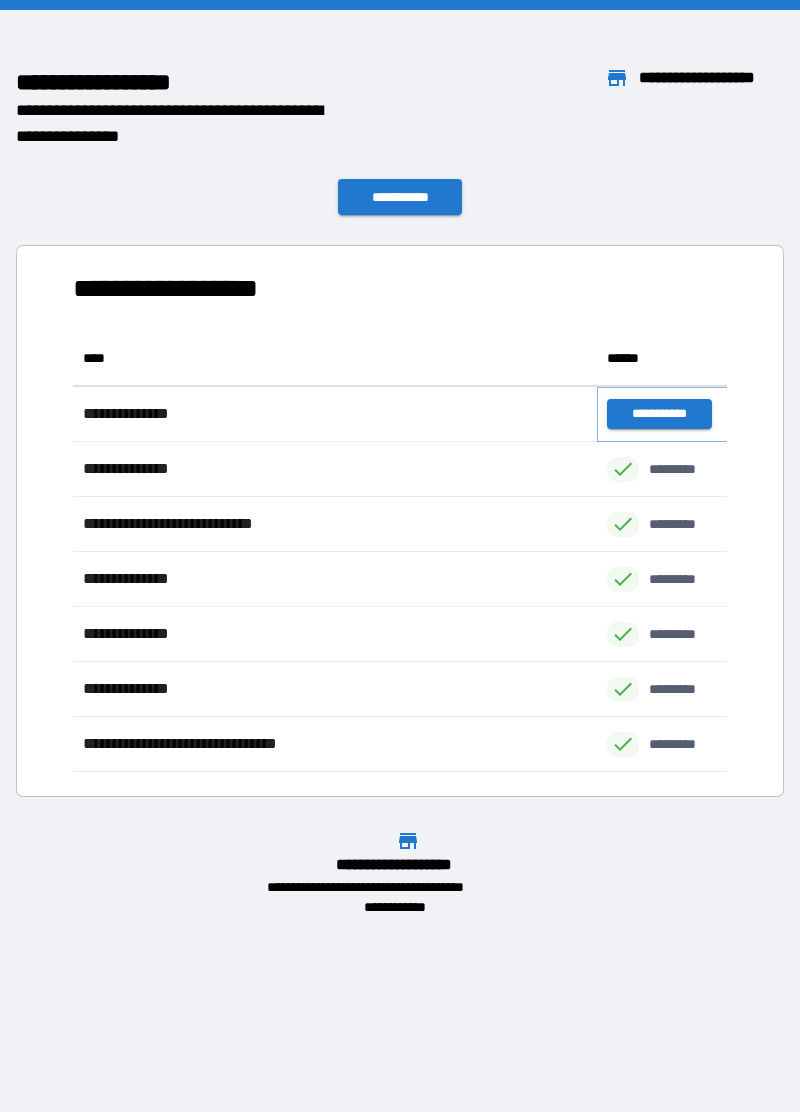 click on "**********" at bounding box center (659, 414) 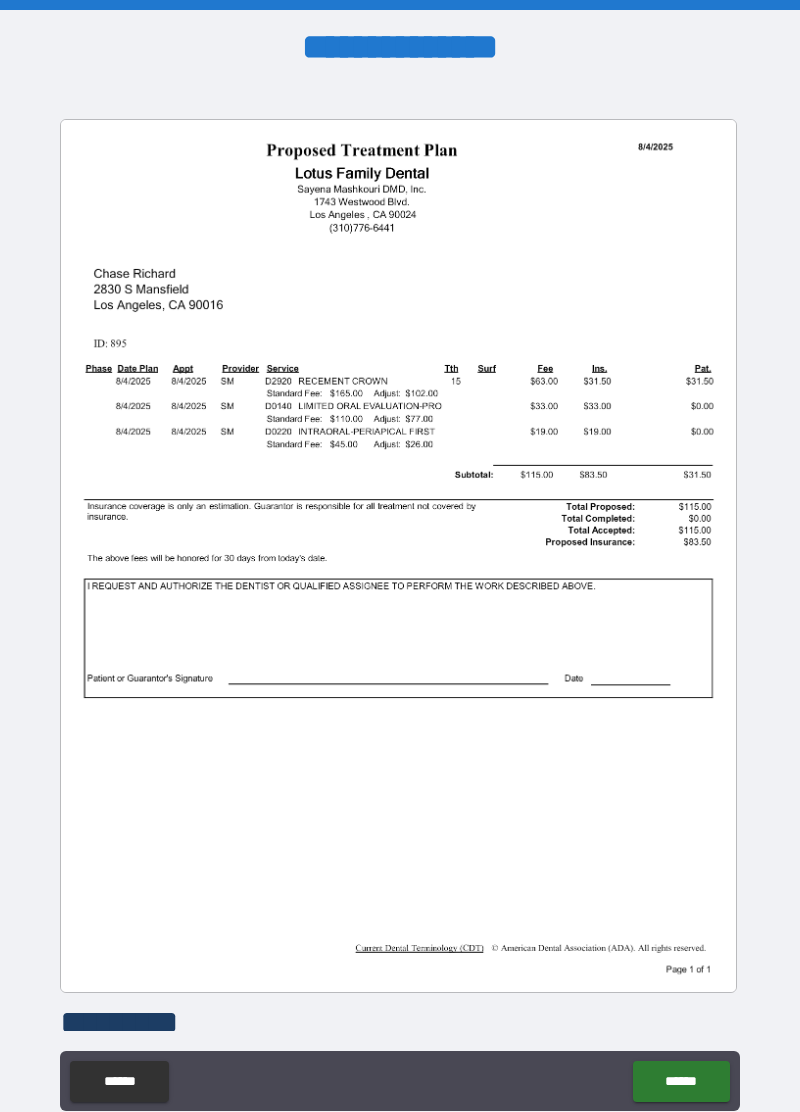click at bounding box center (398, 556) 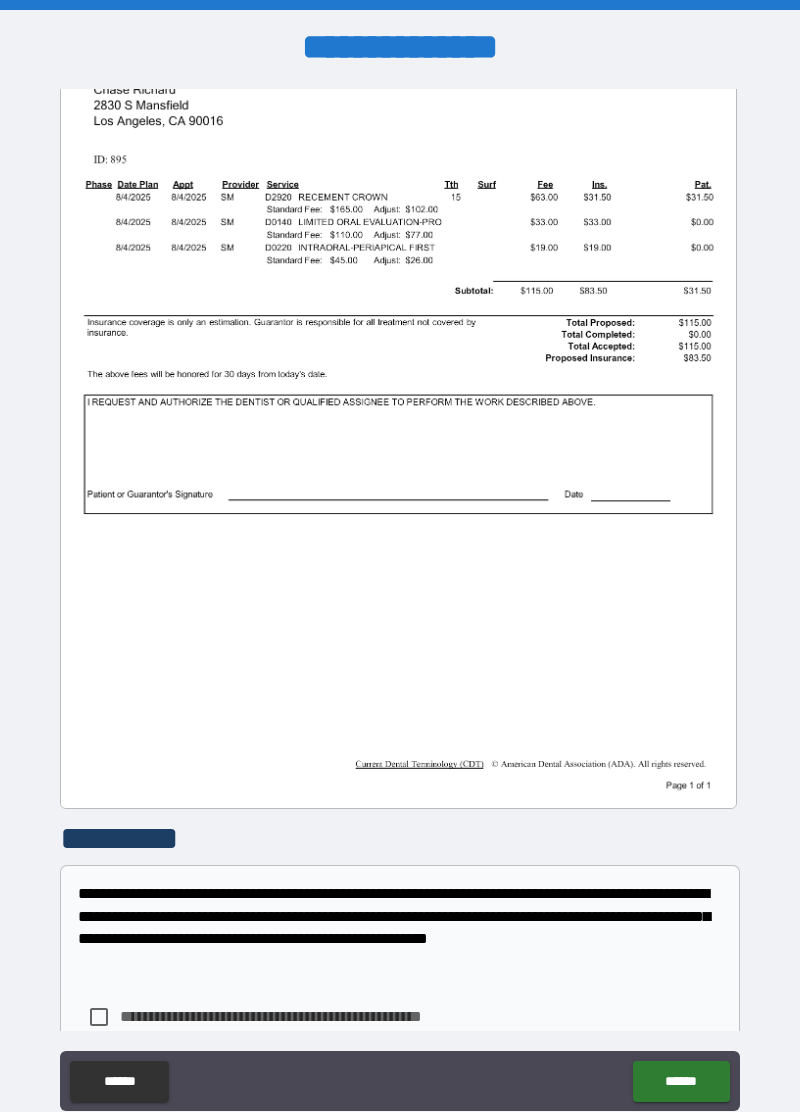 scroll, scrollTop: 308, scrollLeft: 0, axis: vertical 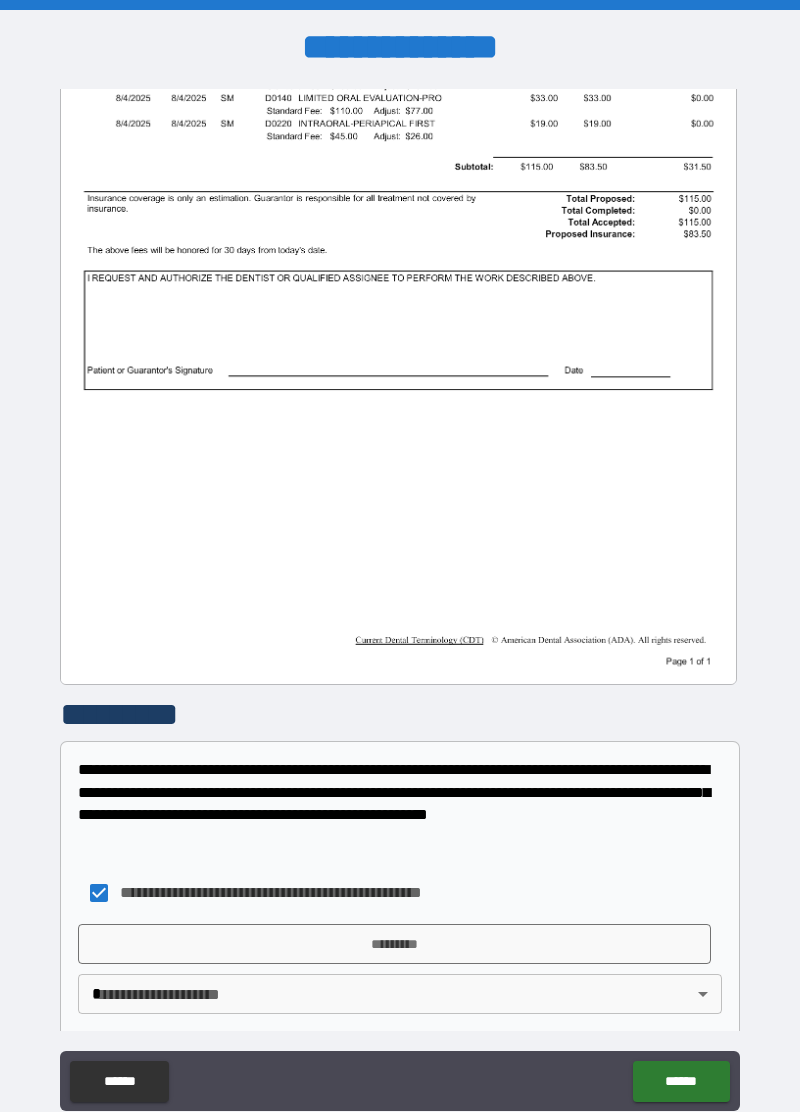 click on "*********" at bounding box center (394, 944) 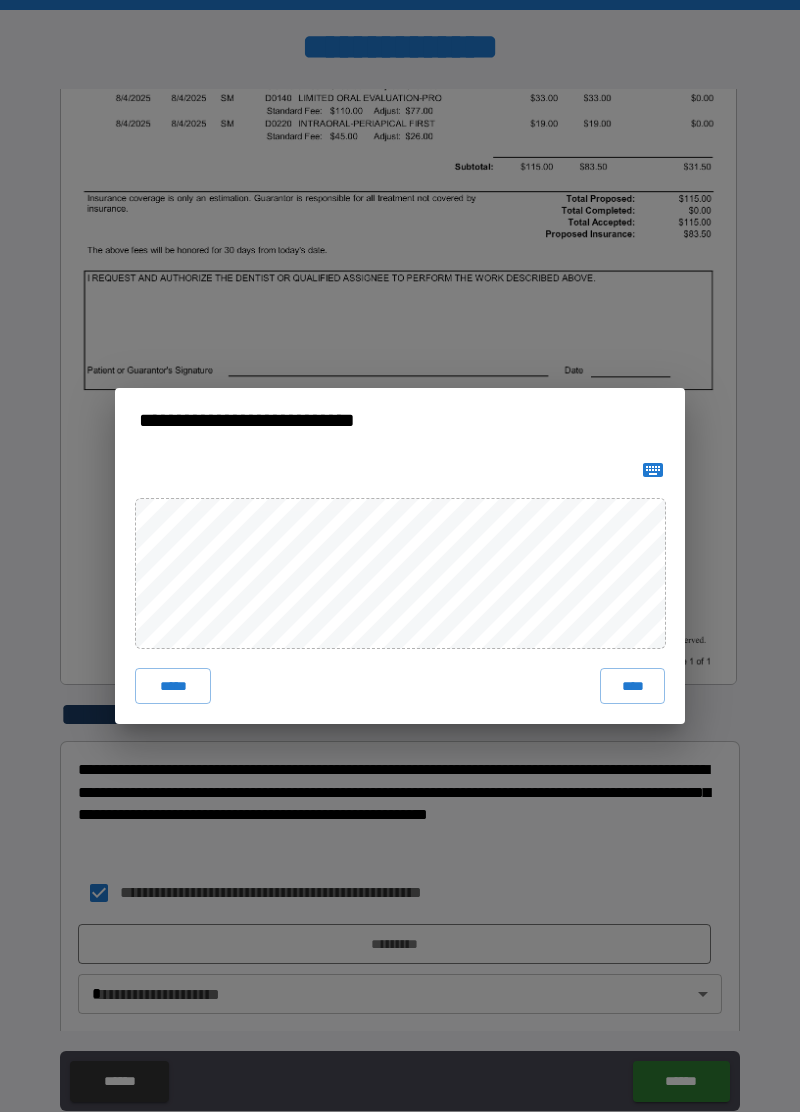 click on "****" at bounding box center (632, 686) 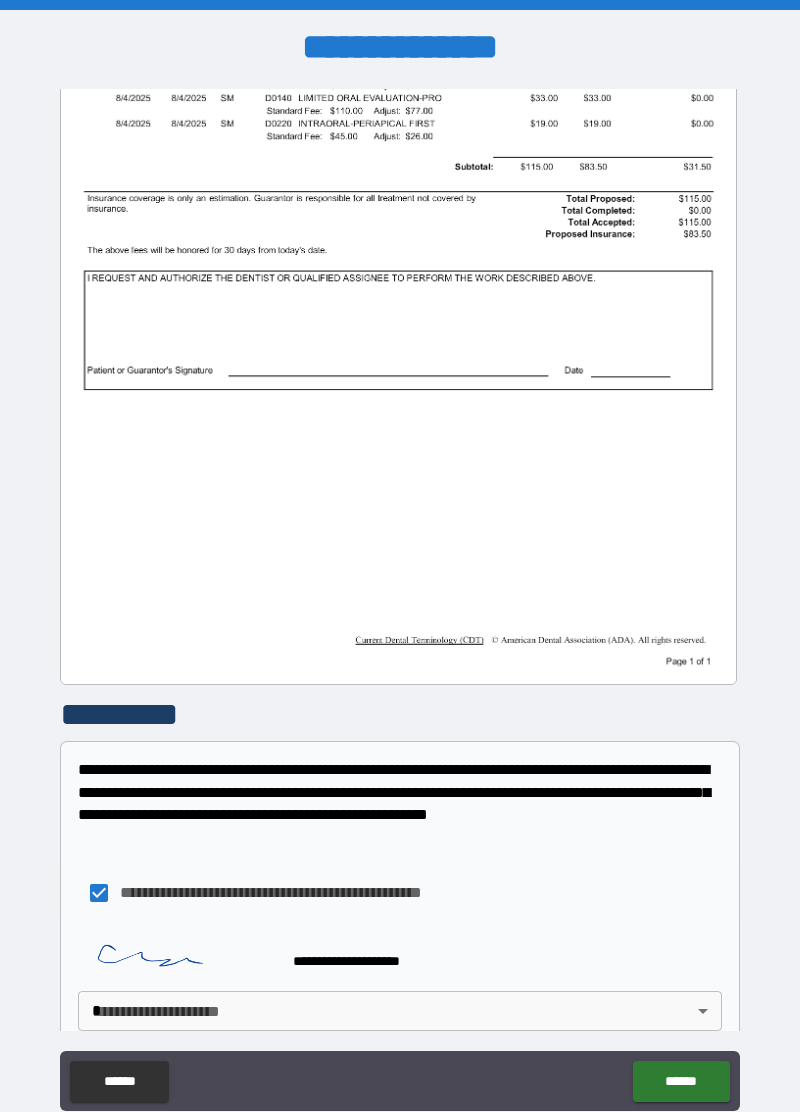 click on "**********" at bounding box center [400, 604] 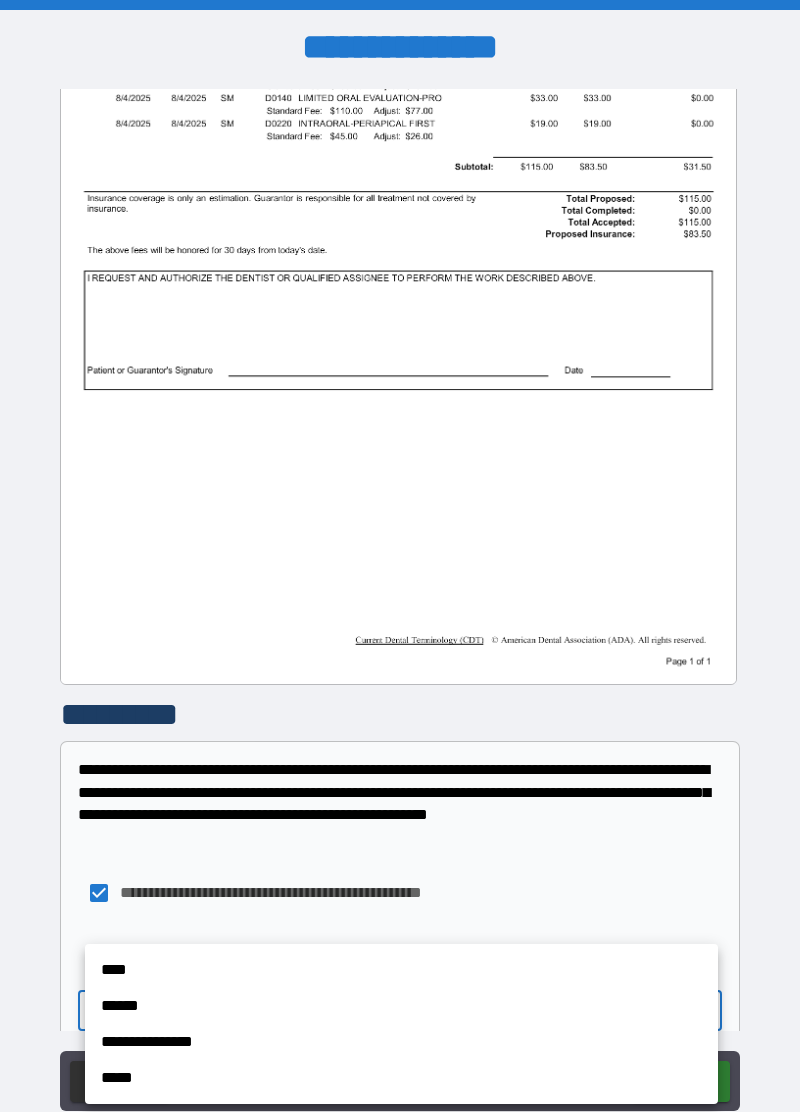 click on "****" at bounding box center [401, 970] 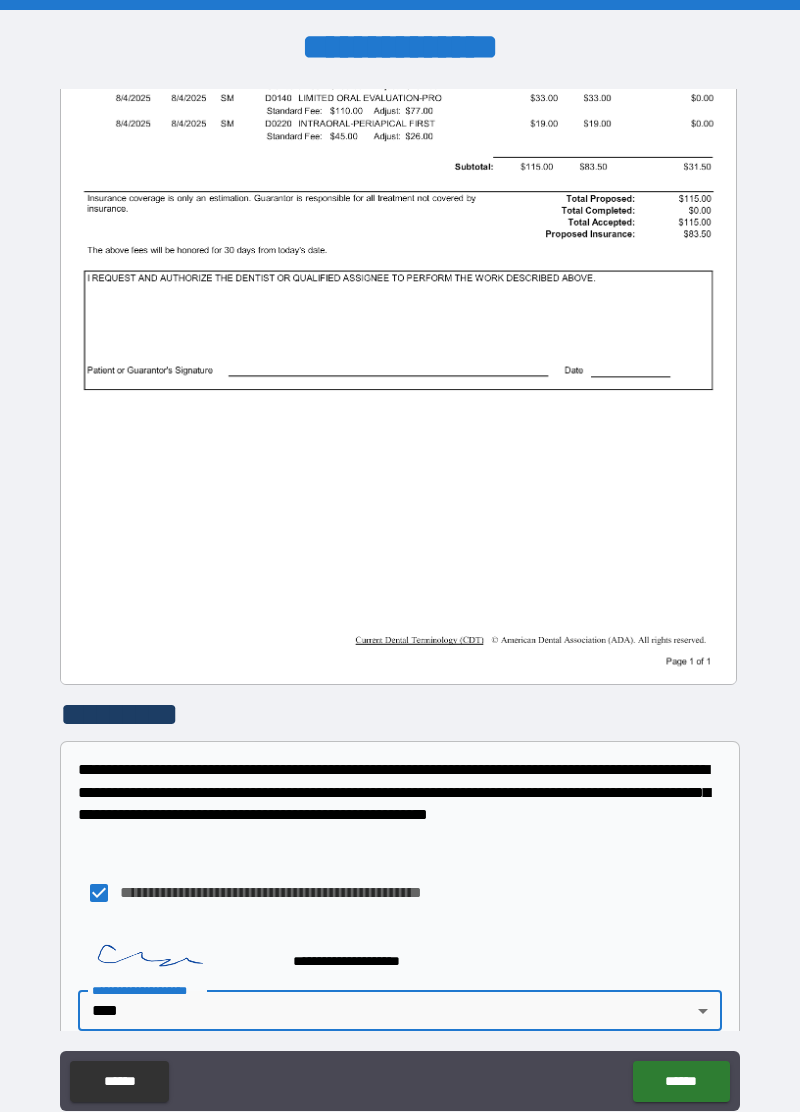 click on "******" at bounding box center (681, 1081) 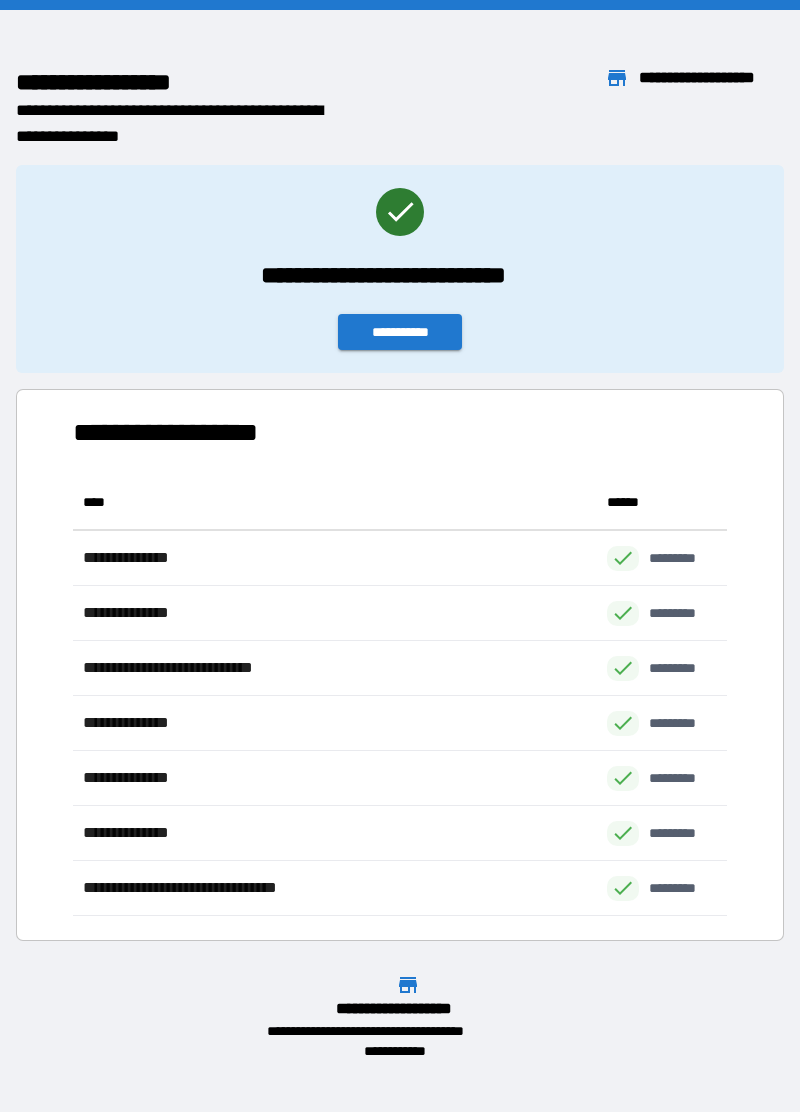 scroll, scrollTop: 0, scrollLeft: 1, axis: horizontal 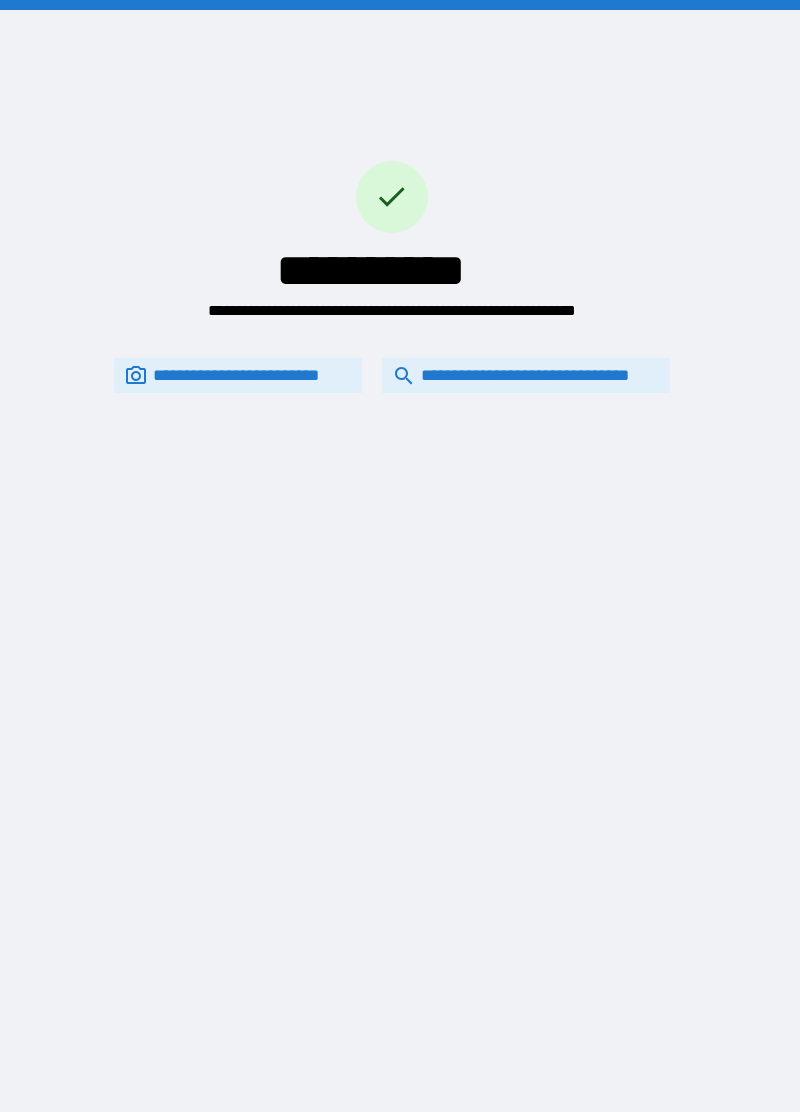click on "**********" at bounding box center (526, 376) 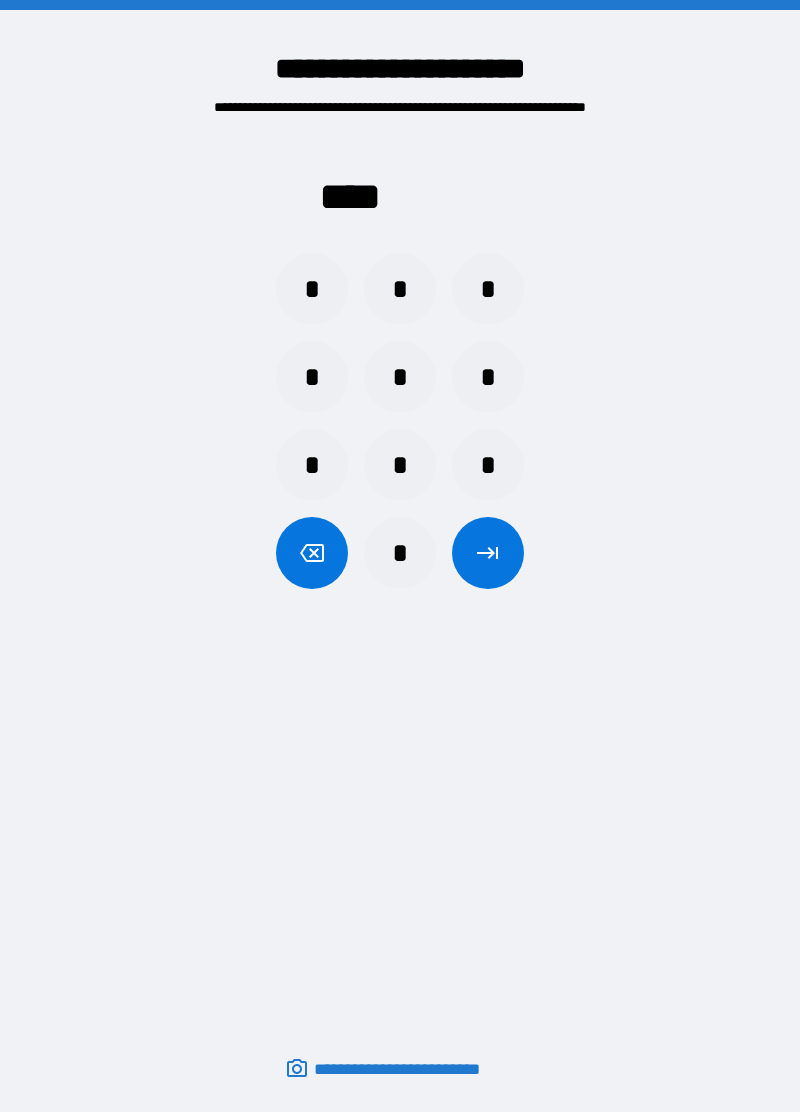 click on "*" at bounding box center (312, 289) 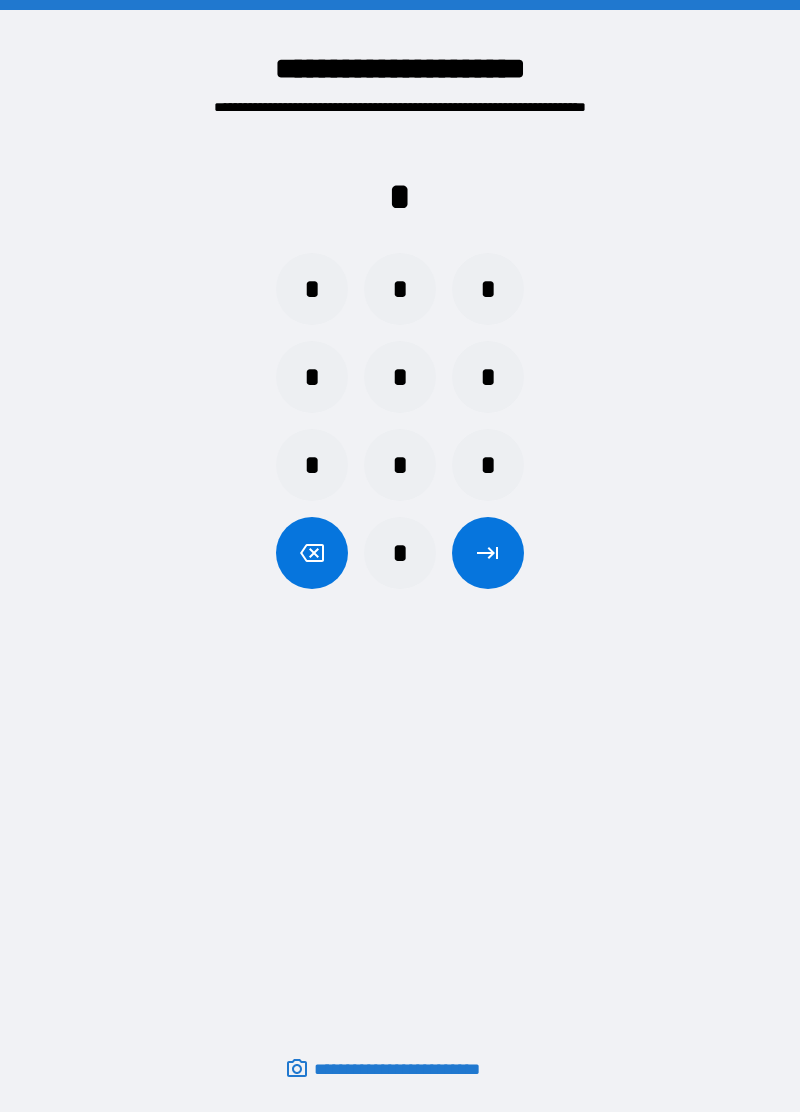 click on "*" at bounding box center [312, 465] 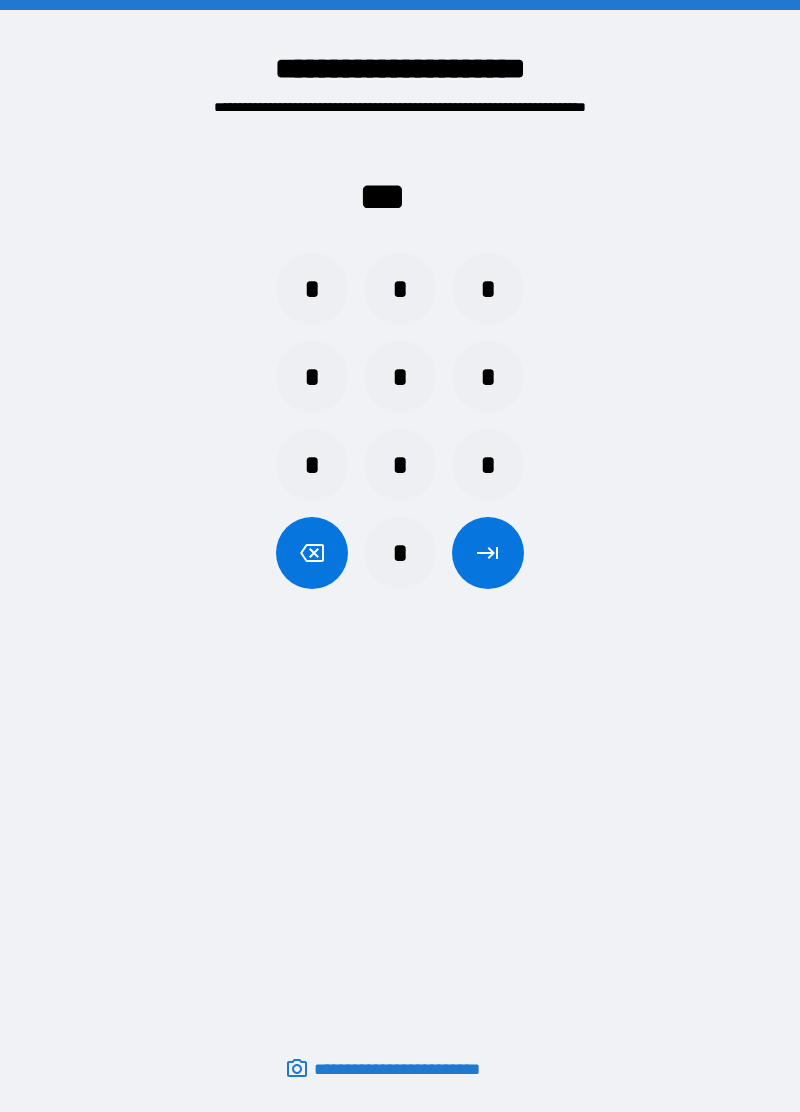 click on "*" at bounding box center [488, 289] 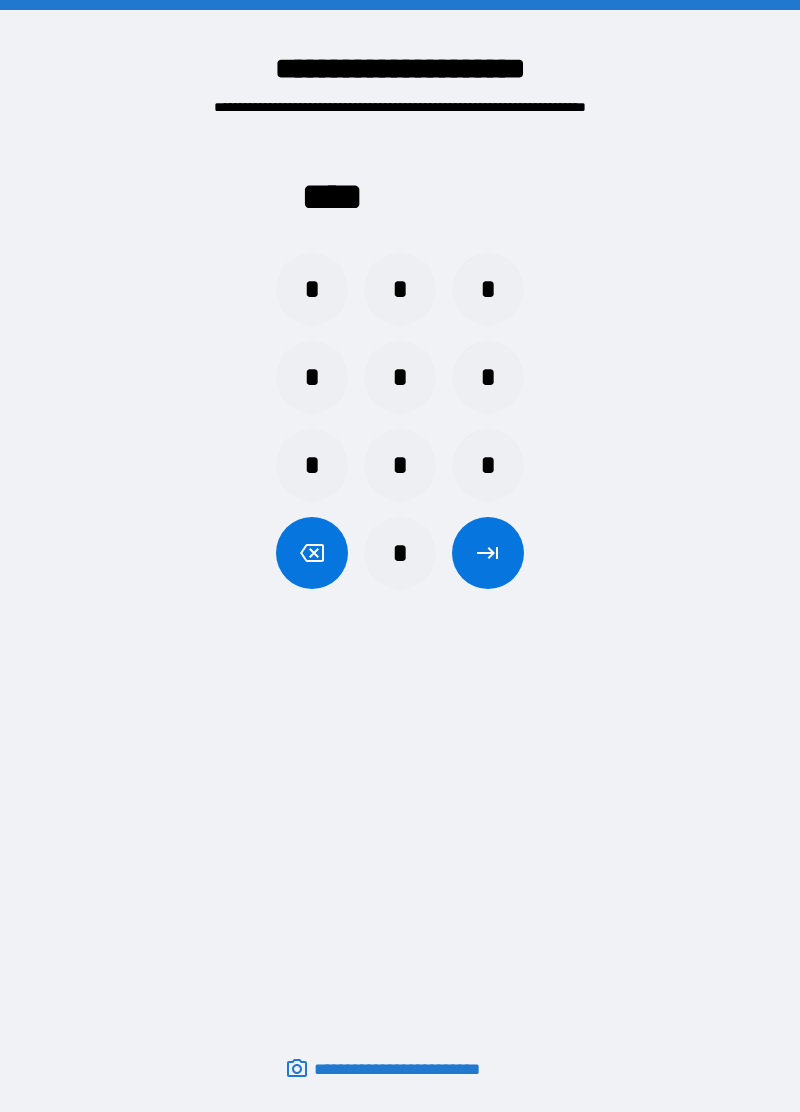 click at bounding box center (488, 553) 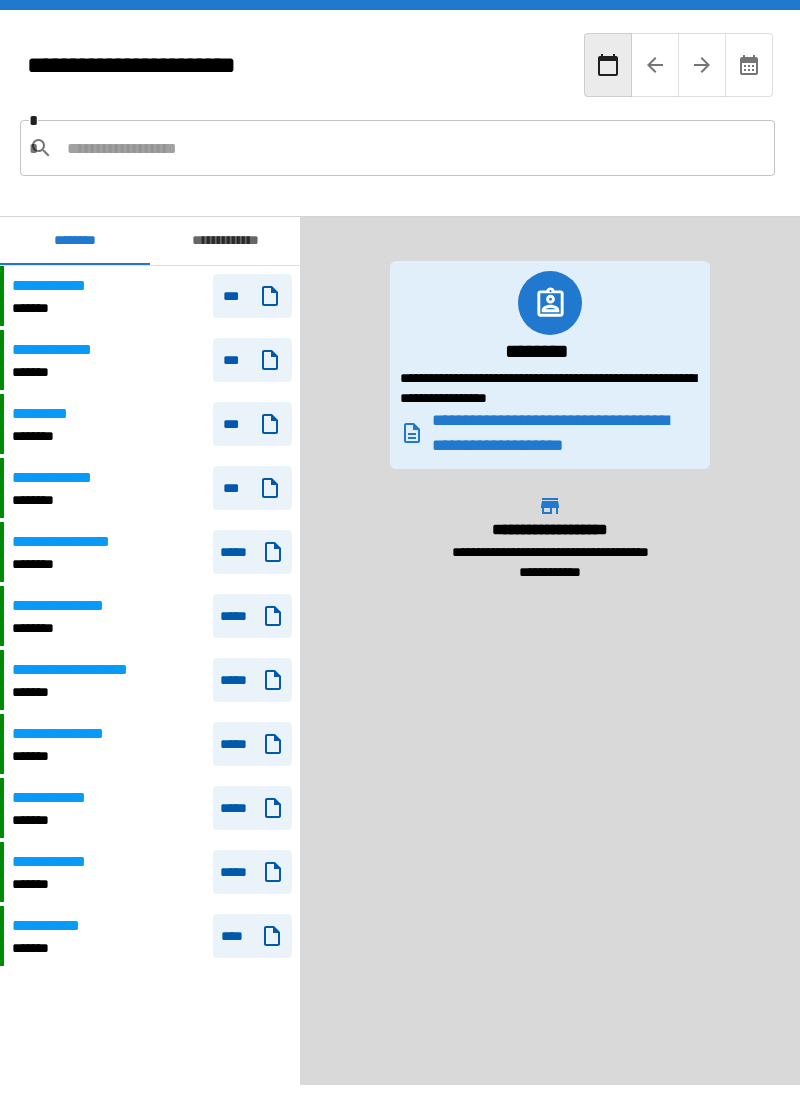 click on "********" at bounding box center (70, 564) 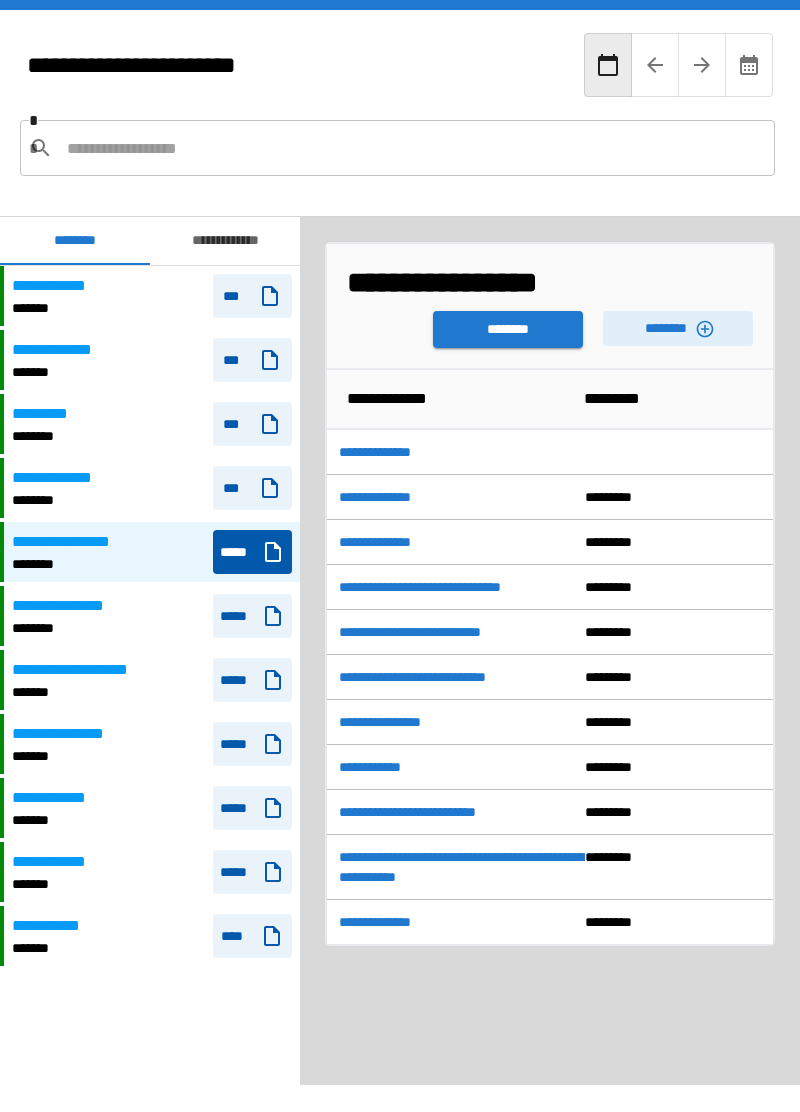 click on "********" at bounding box center (508, 329) 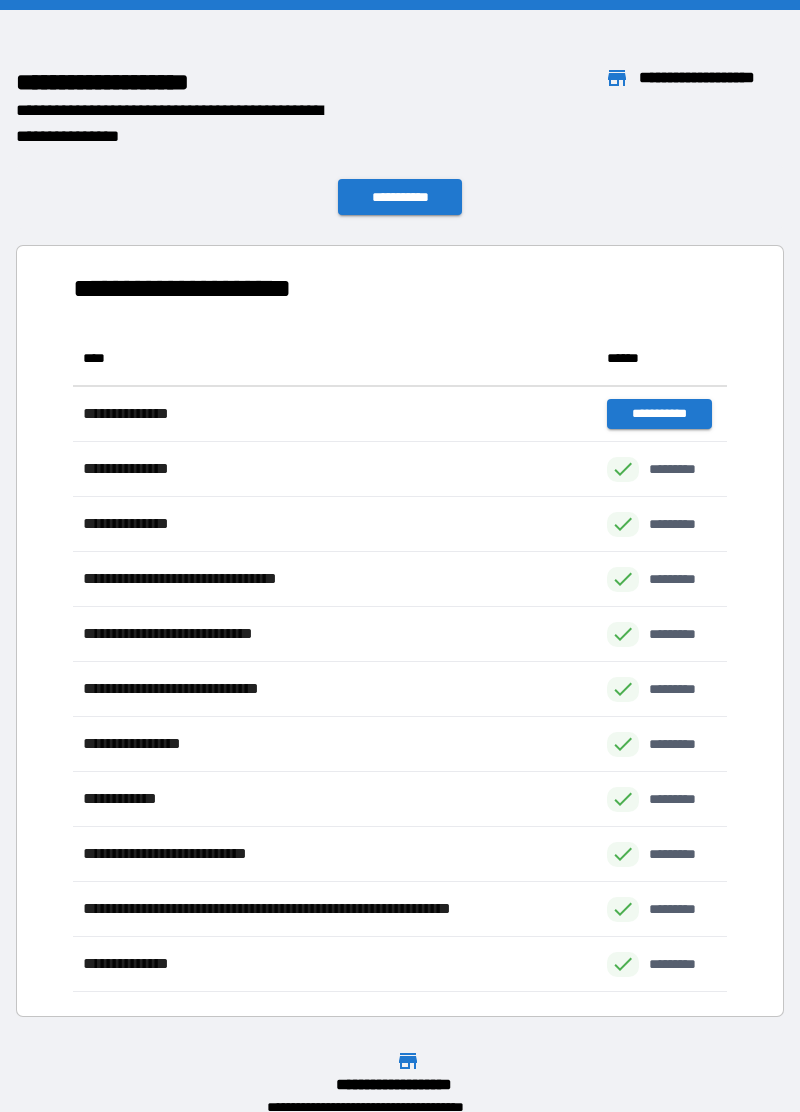 scroll, scrollTop: 0, scrollLeft: 1, axis: horizontal 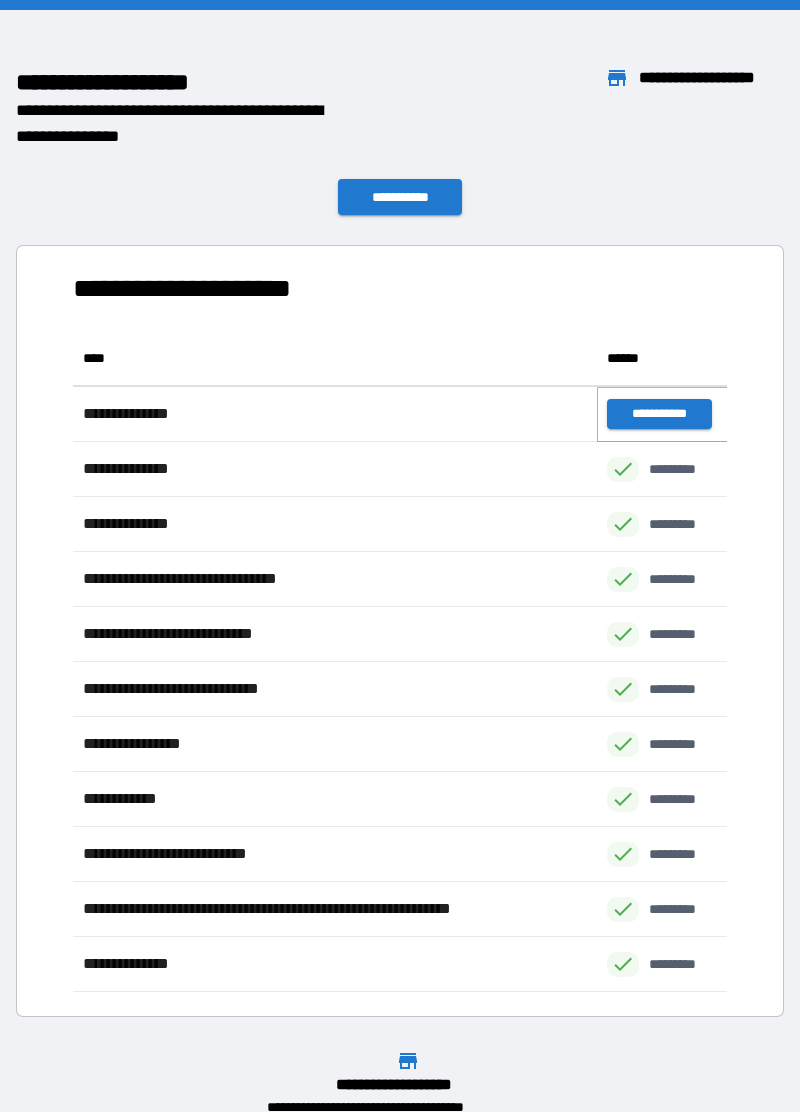 click on "**********" at bounding box center (659, 414) 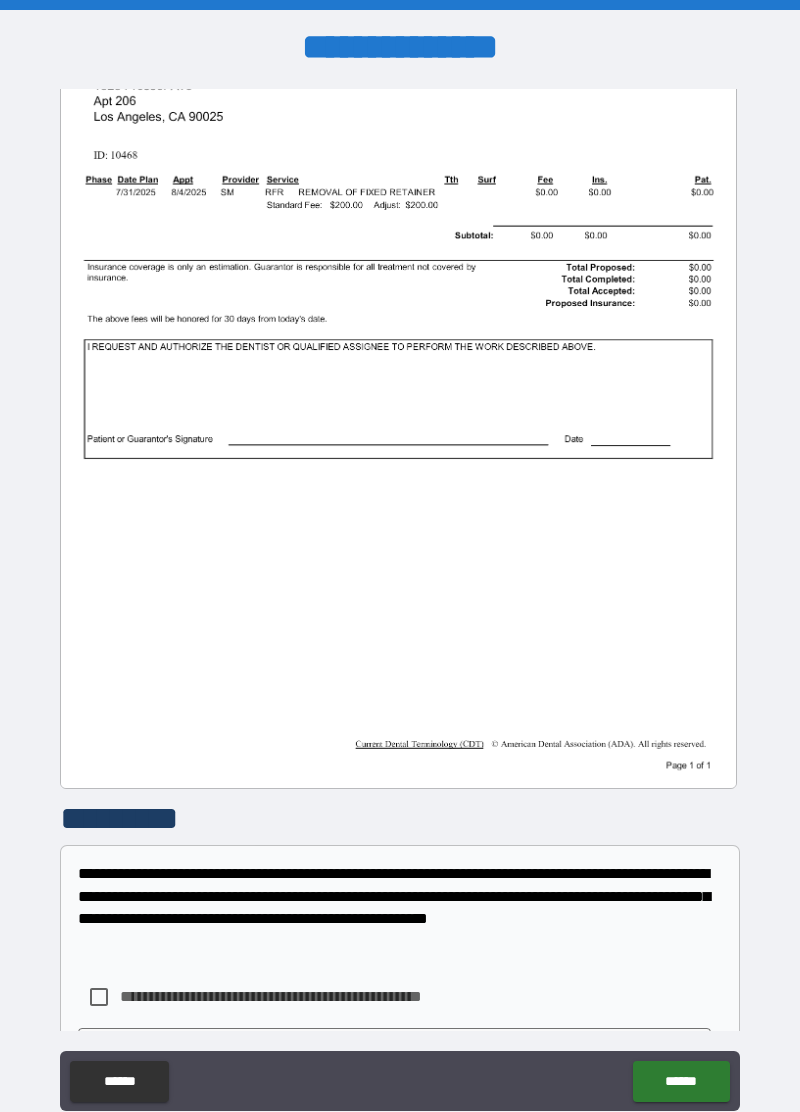 scroll, scrollTop: 236, scrollLeft: 0, axis: vertical 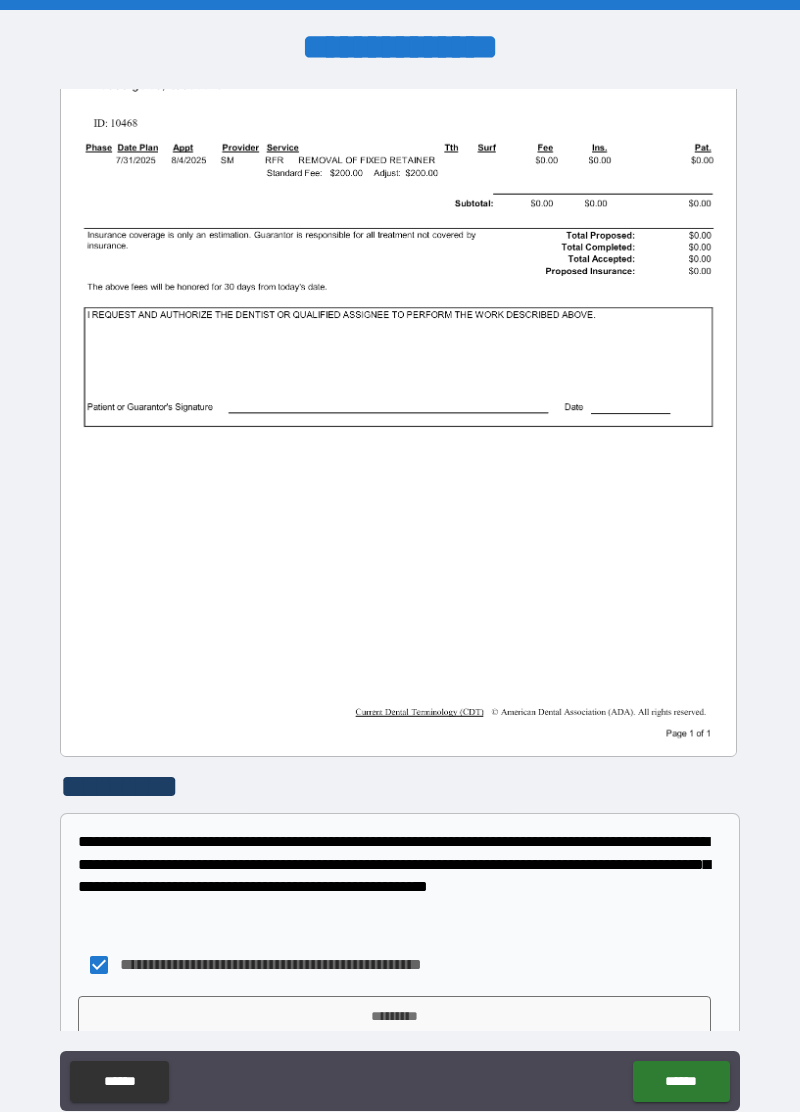 click on "*********" at bounding box center [394, 1016] 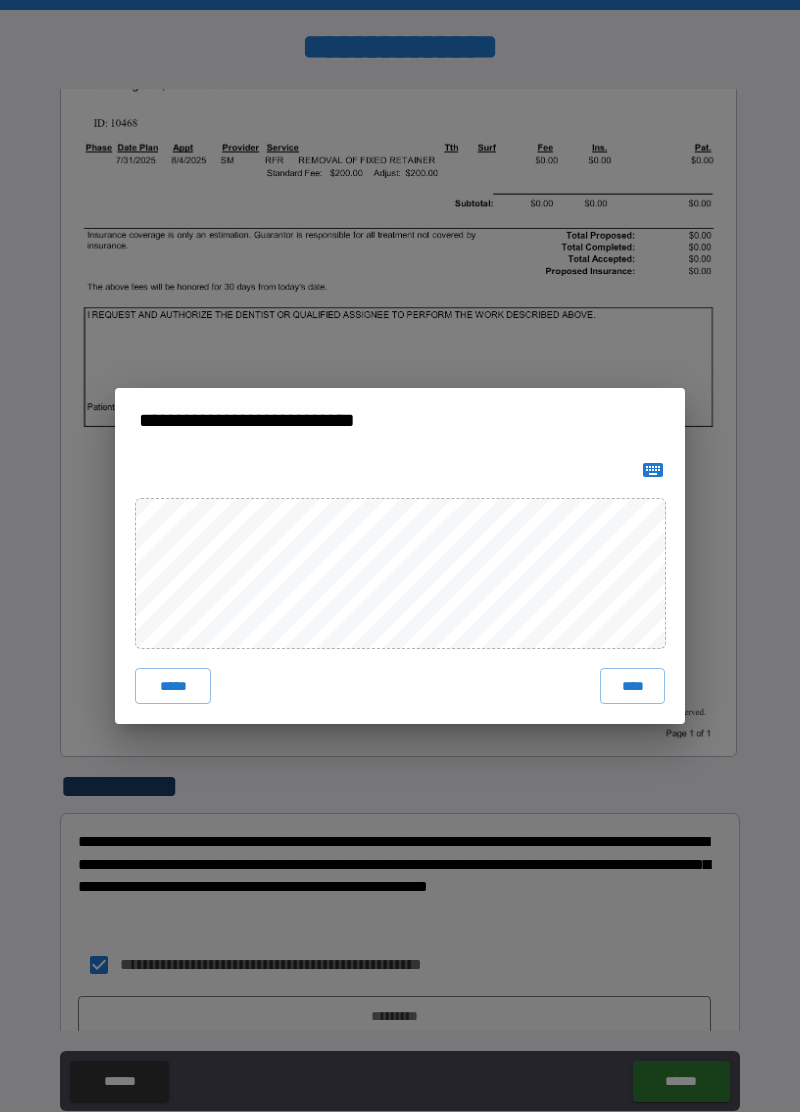 click on "****" at bounding box center [632, 686] 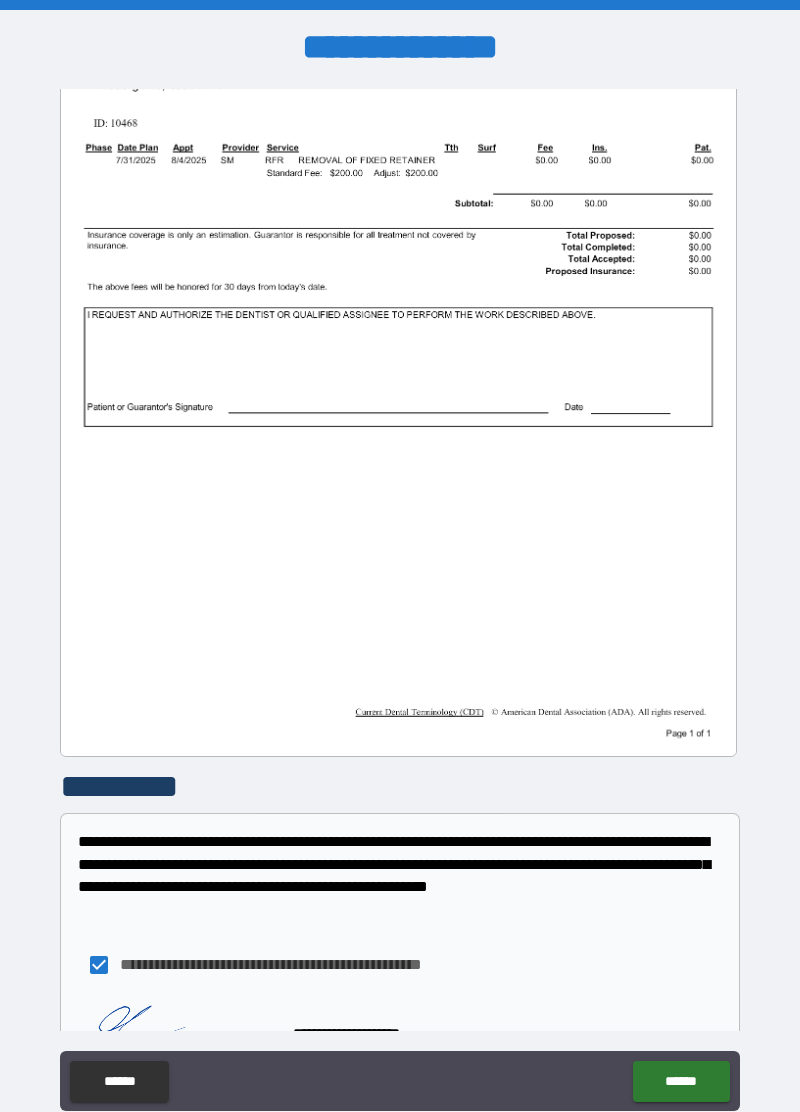 scroll, scrollTop: 325, scrollLeft: 0, axis: vertical 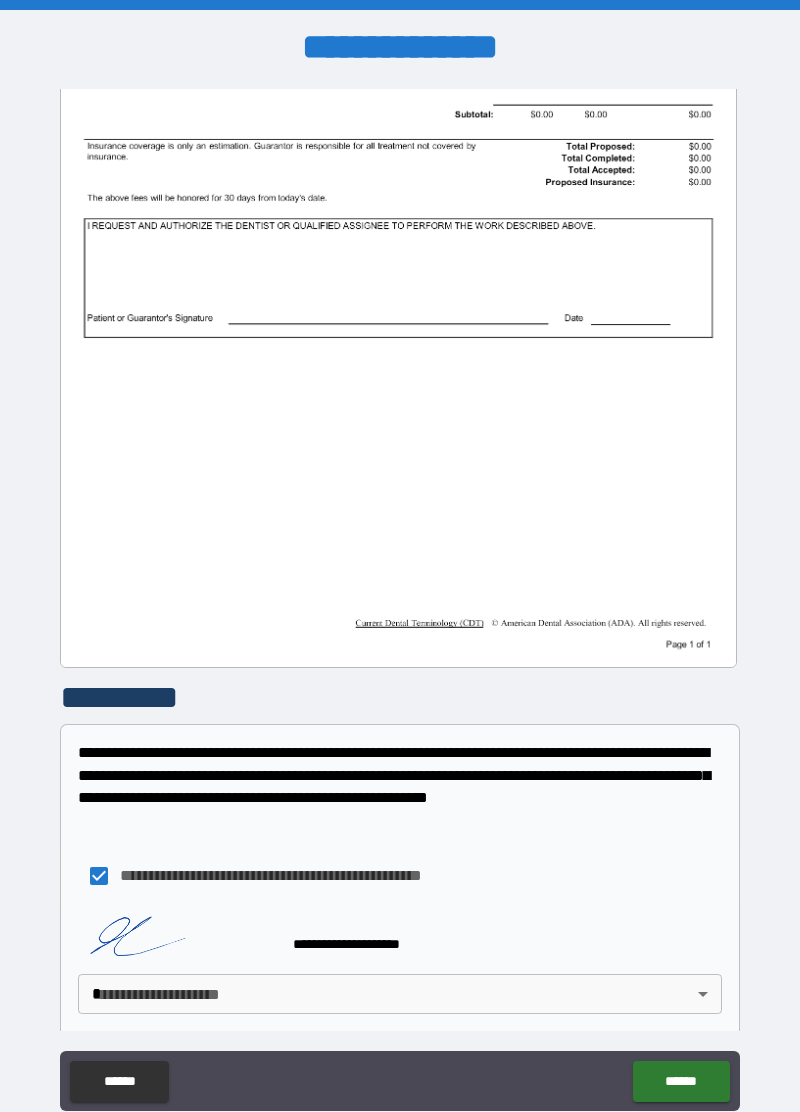 click on "**********" at bounding box center [400, 604] 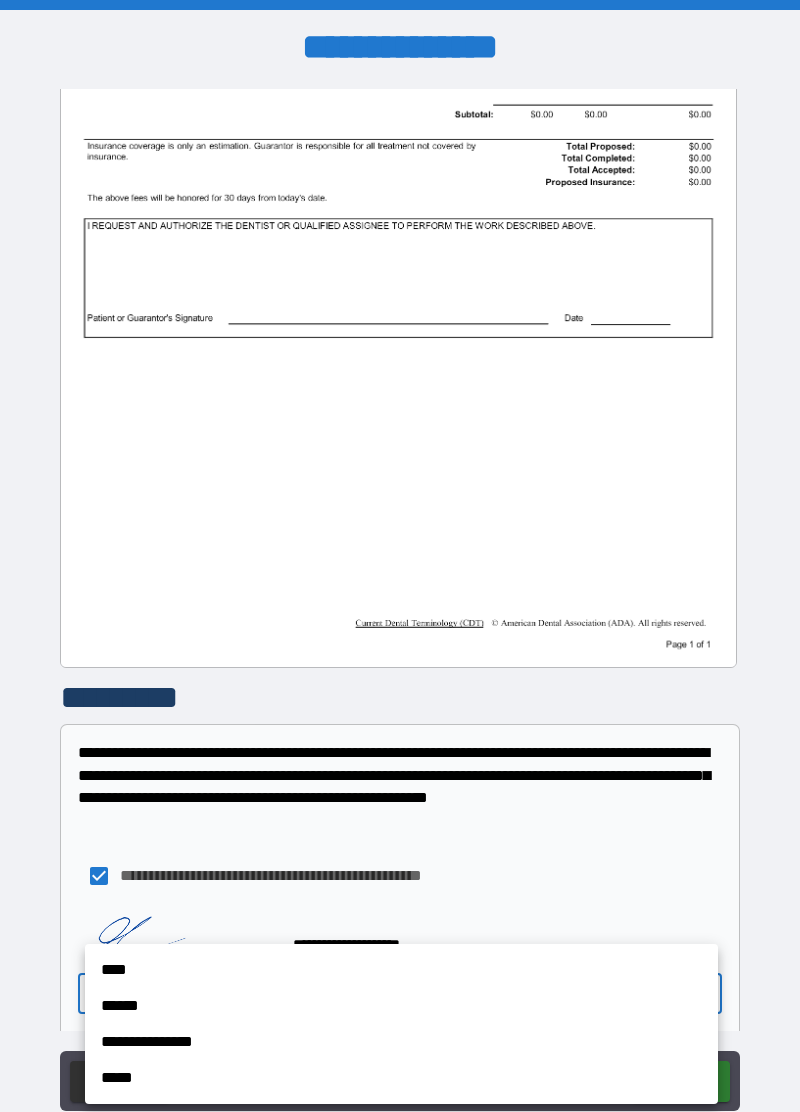 click on "****" at bounding box center (401, 970) 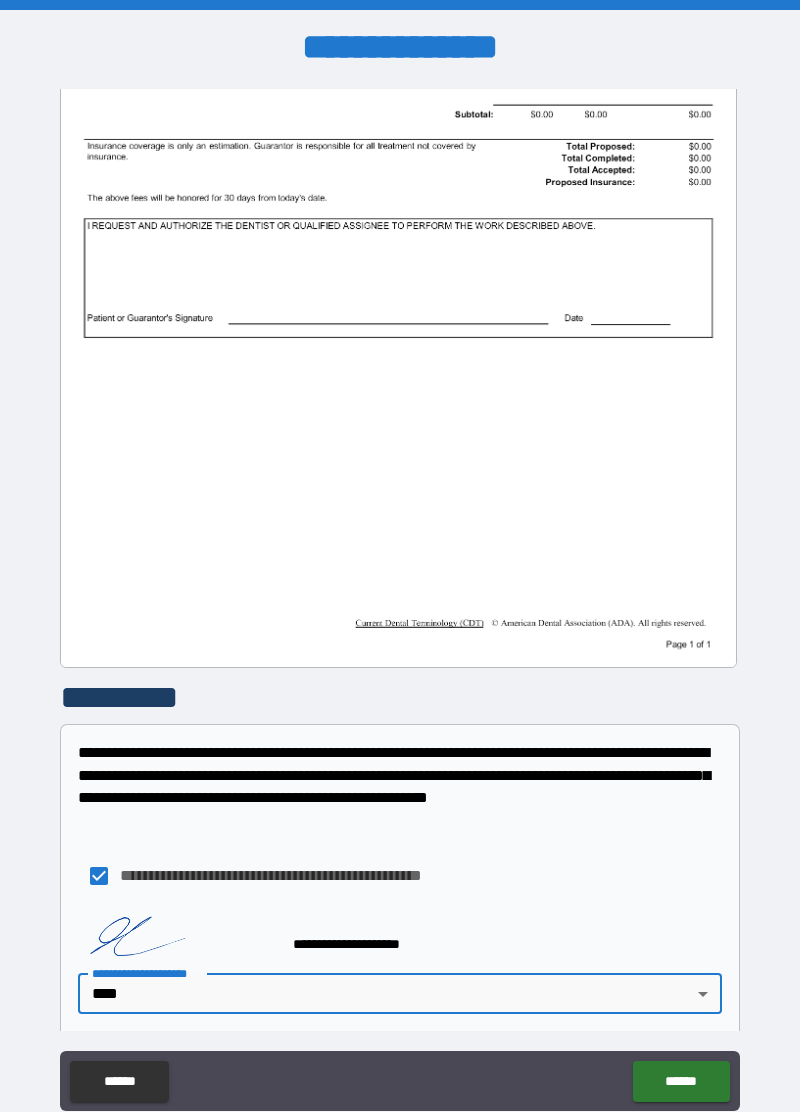 click on "******" at bounding box center [681, 1081] 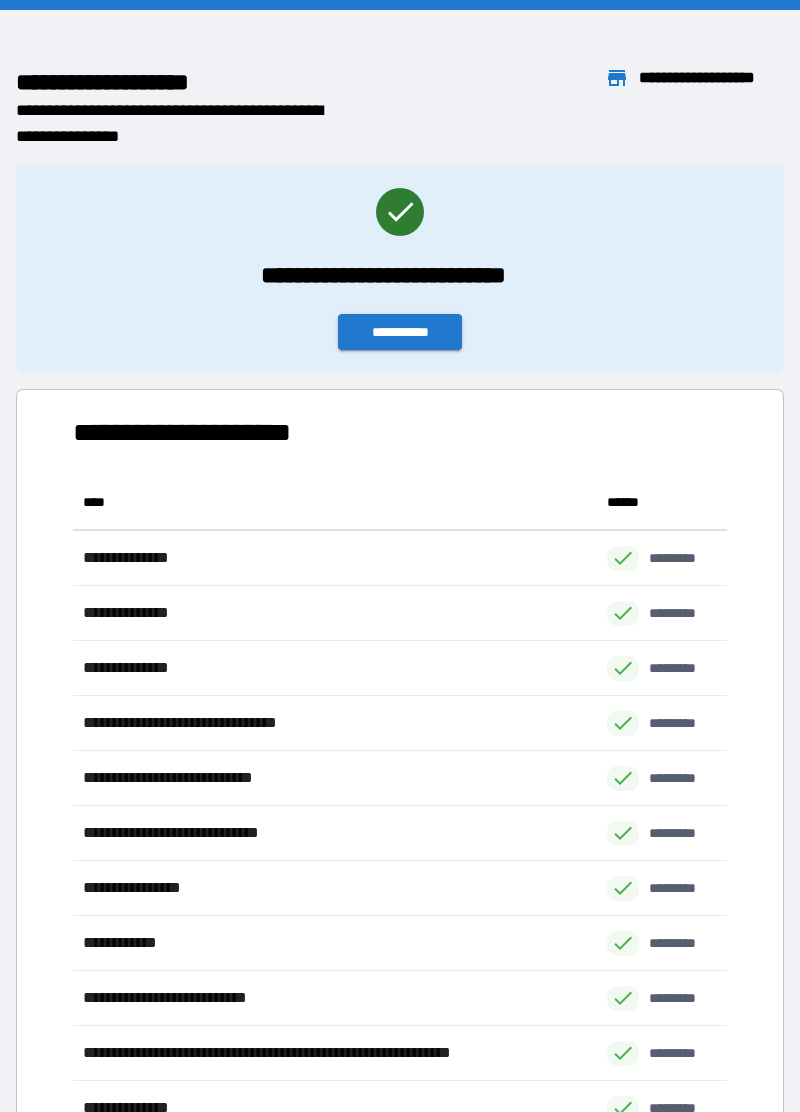 scroll, scrollTop: 0, scrollLeft: 1, axis: horizontal 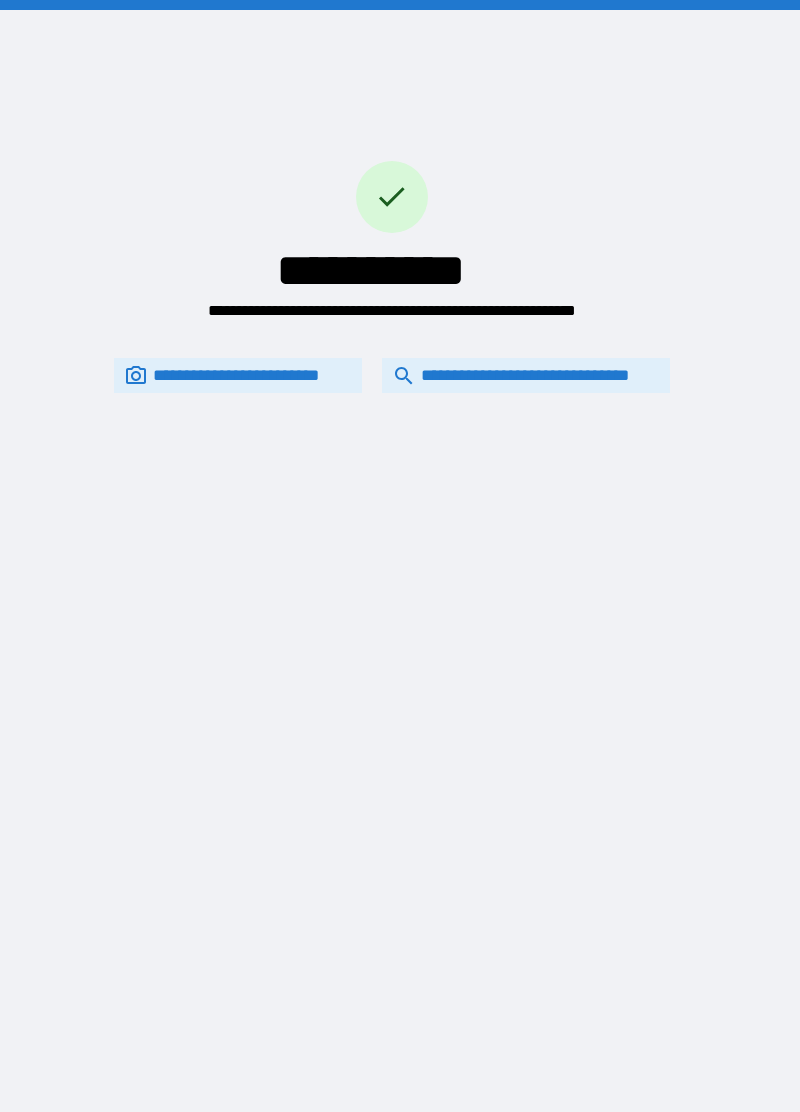 click on "**********" at bounding box center [526, 376] 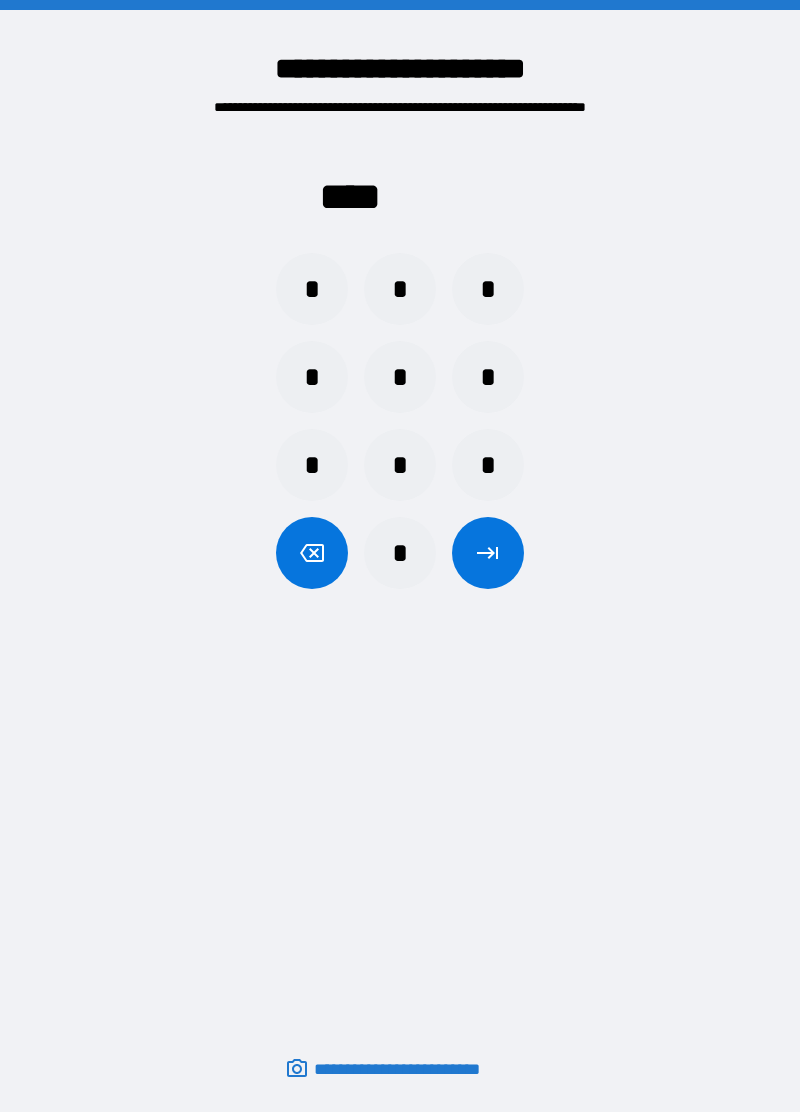 click on "*" at bounding box center [312, 289] 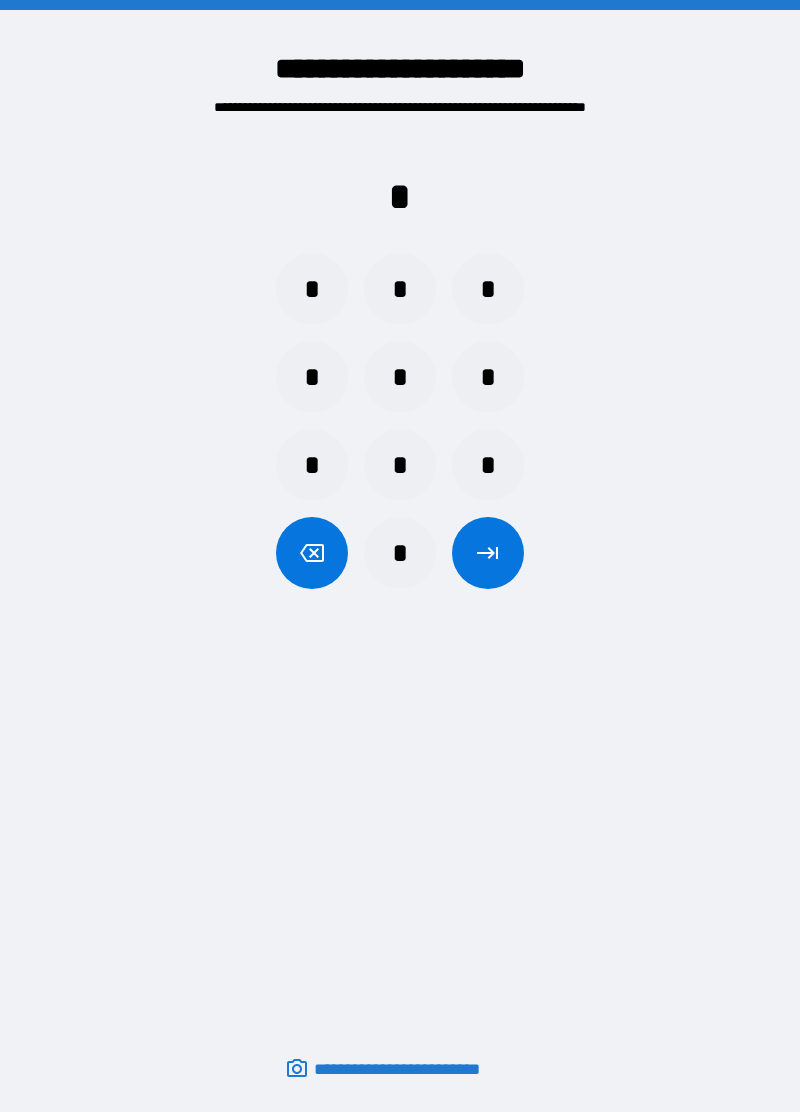 click on "*" at bounding box center (312, 465) 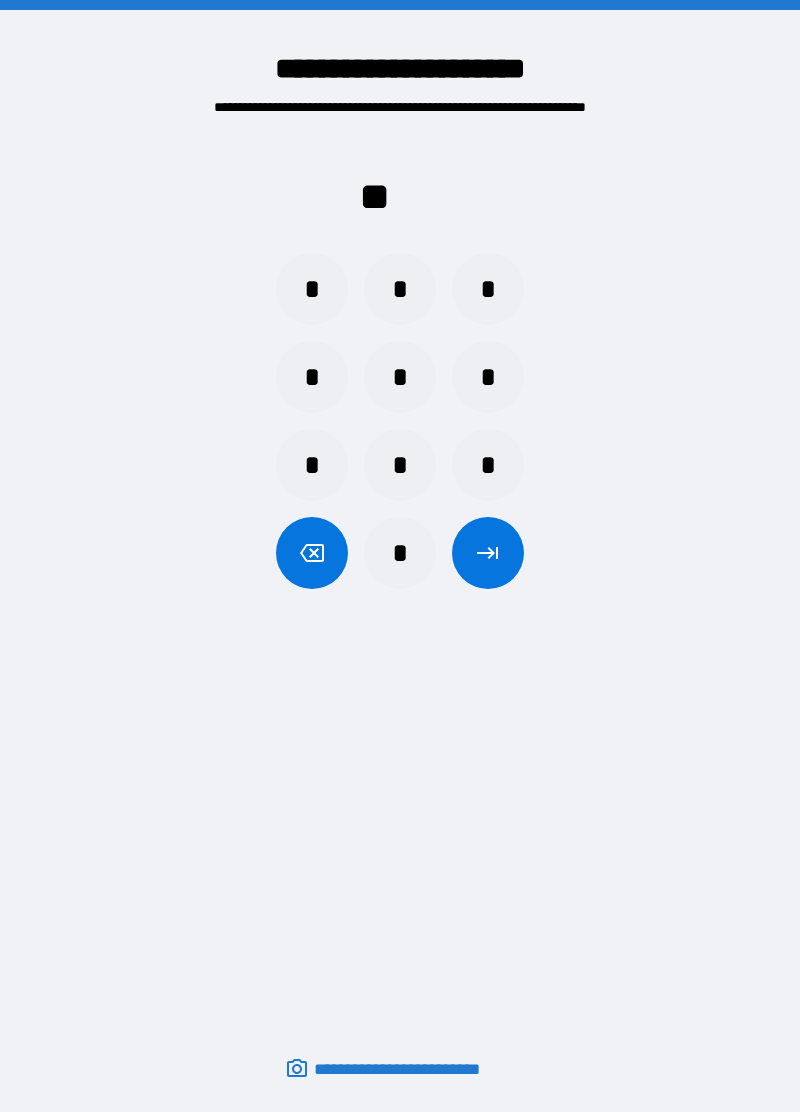 click on "*" at bounding box center (312, 377) 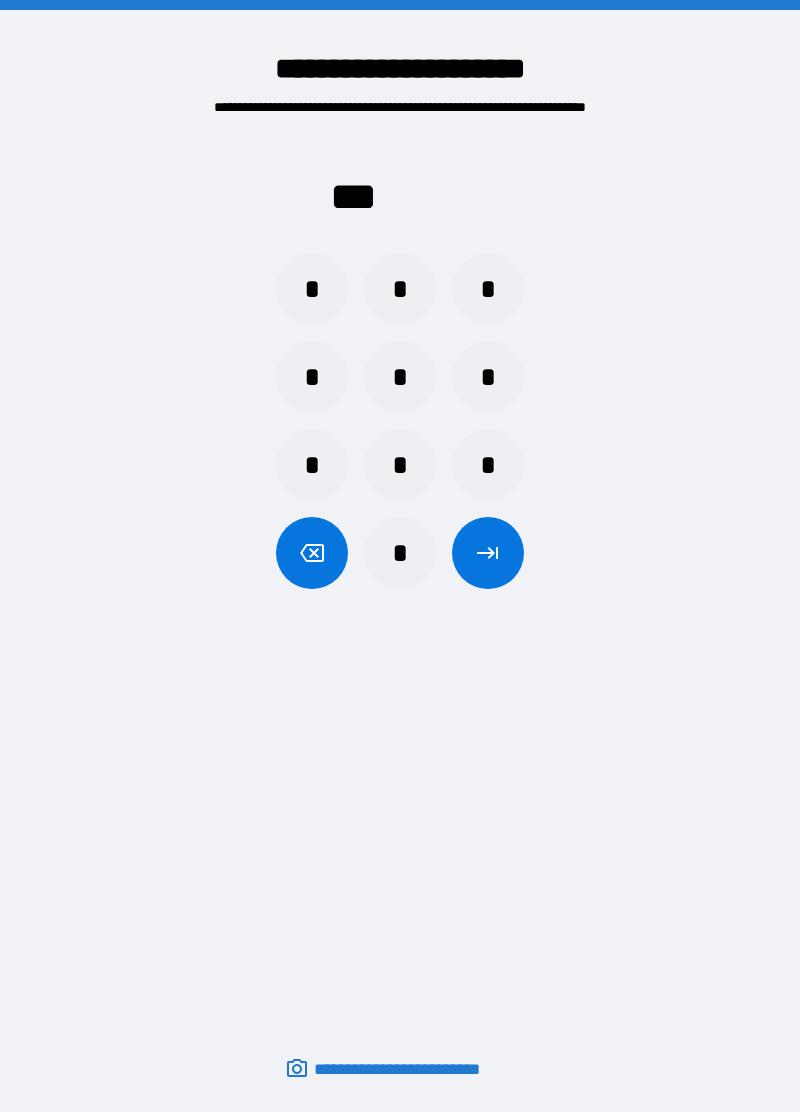 click on "*" at bounding box center (488, 289) 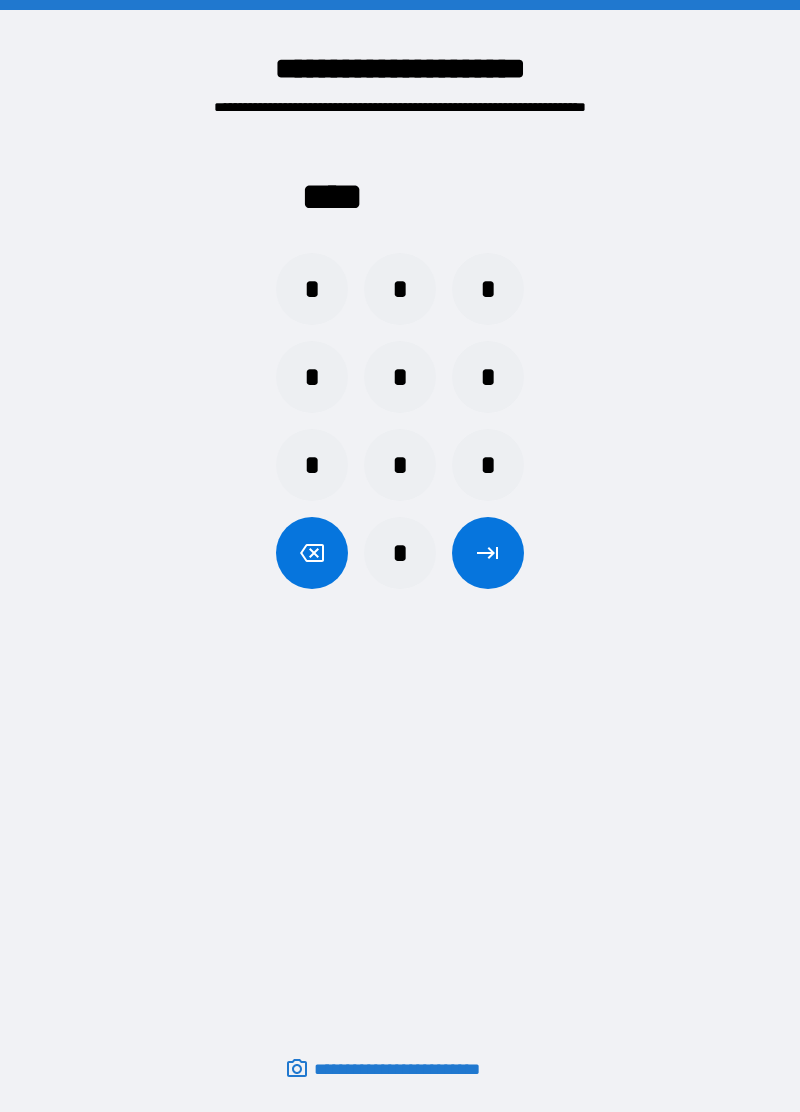 click at bounding box center [488, 553] 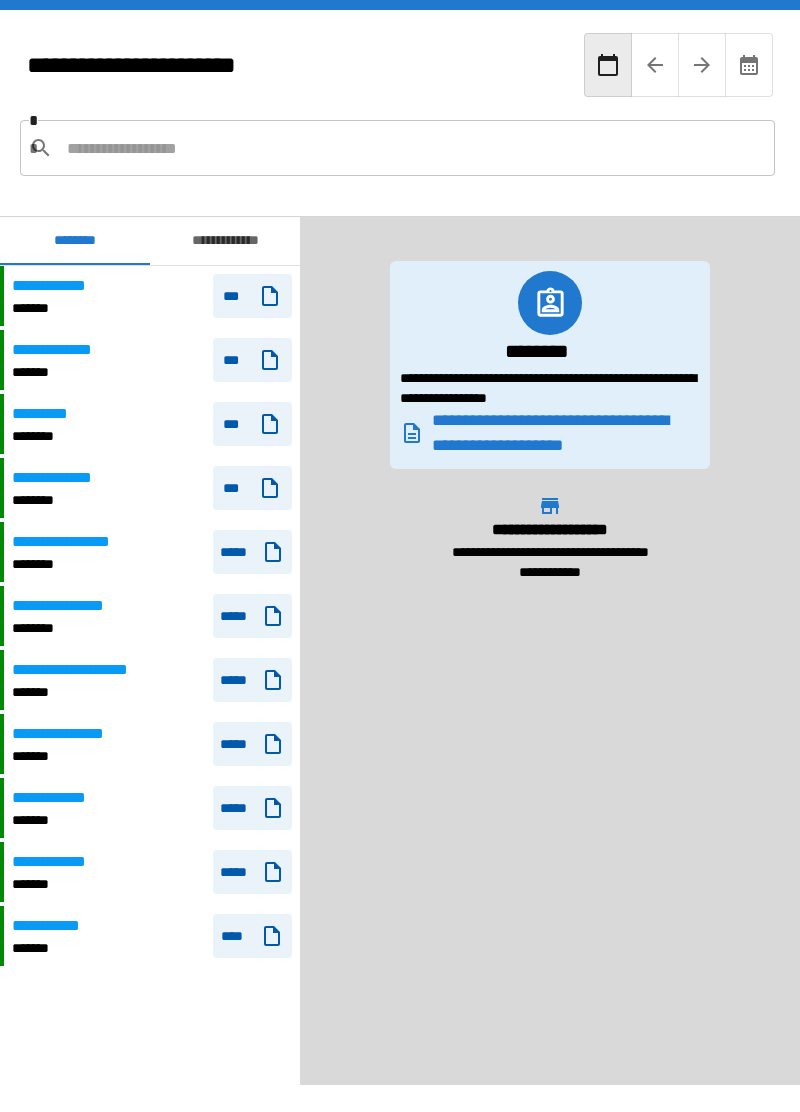 click on "********" at bounding box center (73, 628) 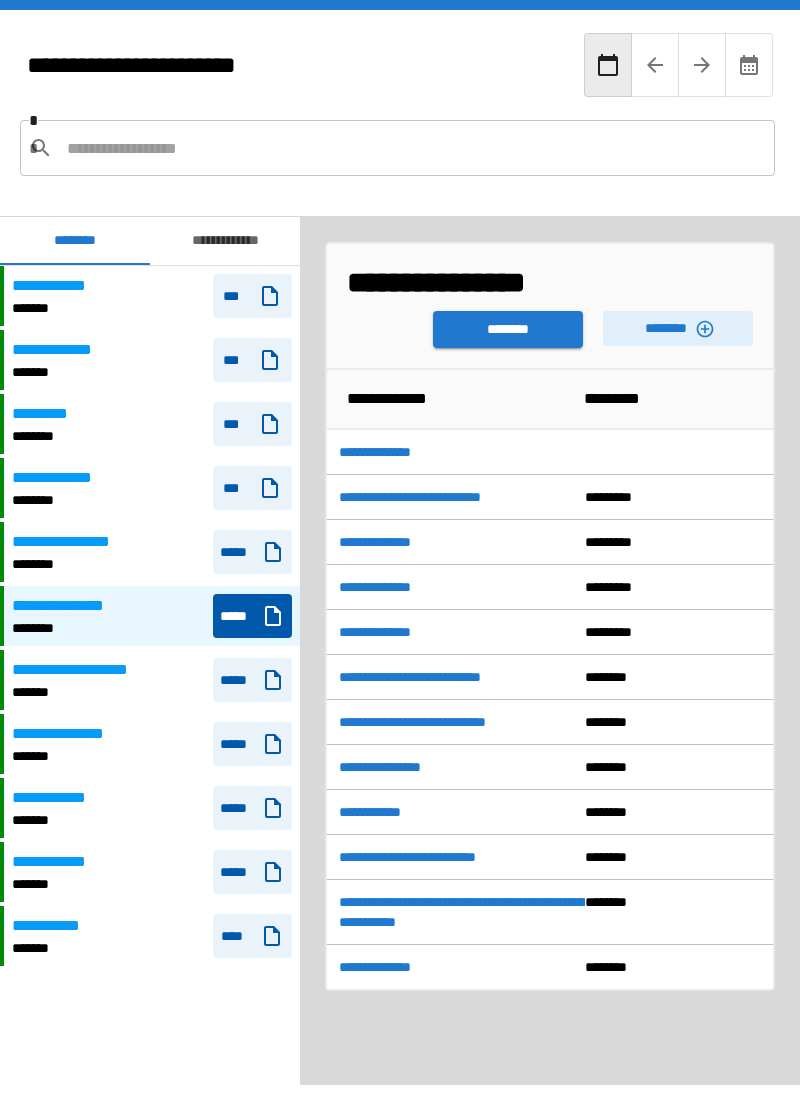 click on "********" at bounding box center [508, 329] 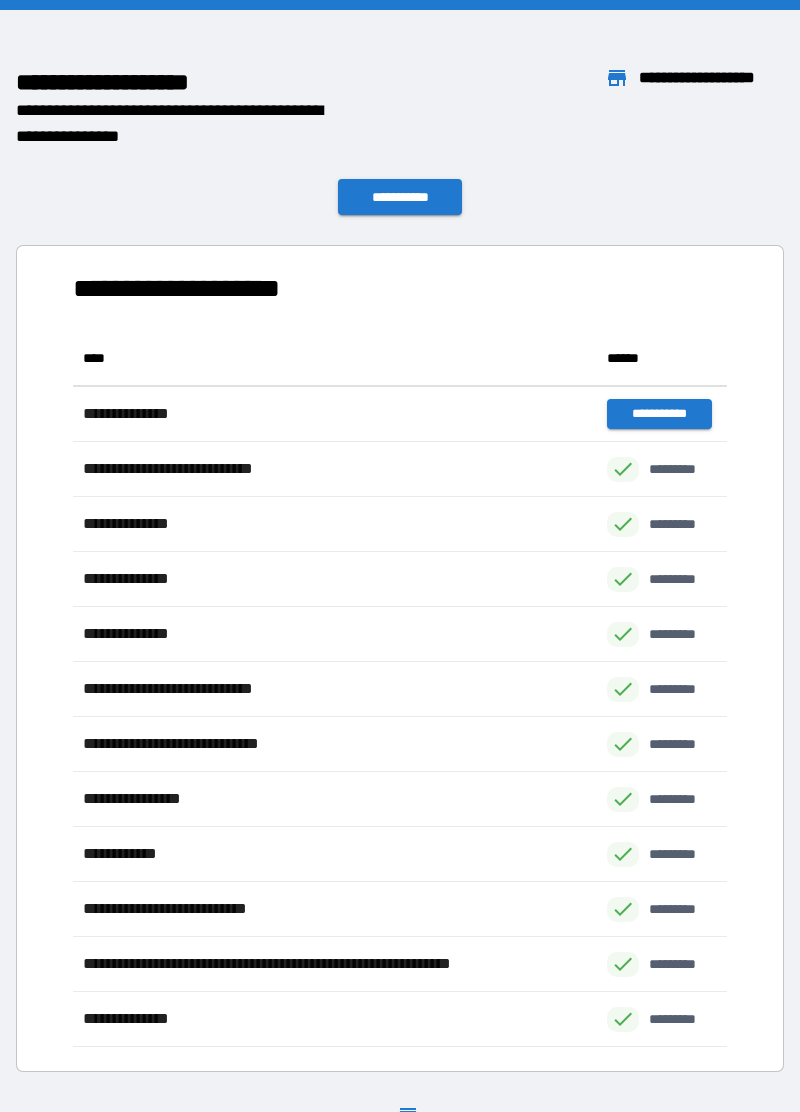 scroll, scrollTop: 1, scrollLeft: 1, axis: both 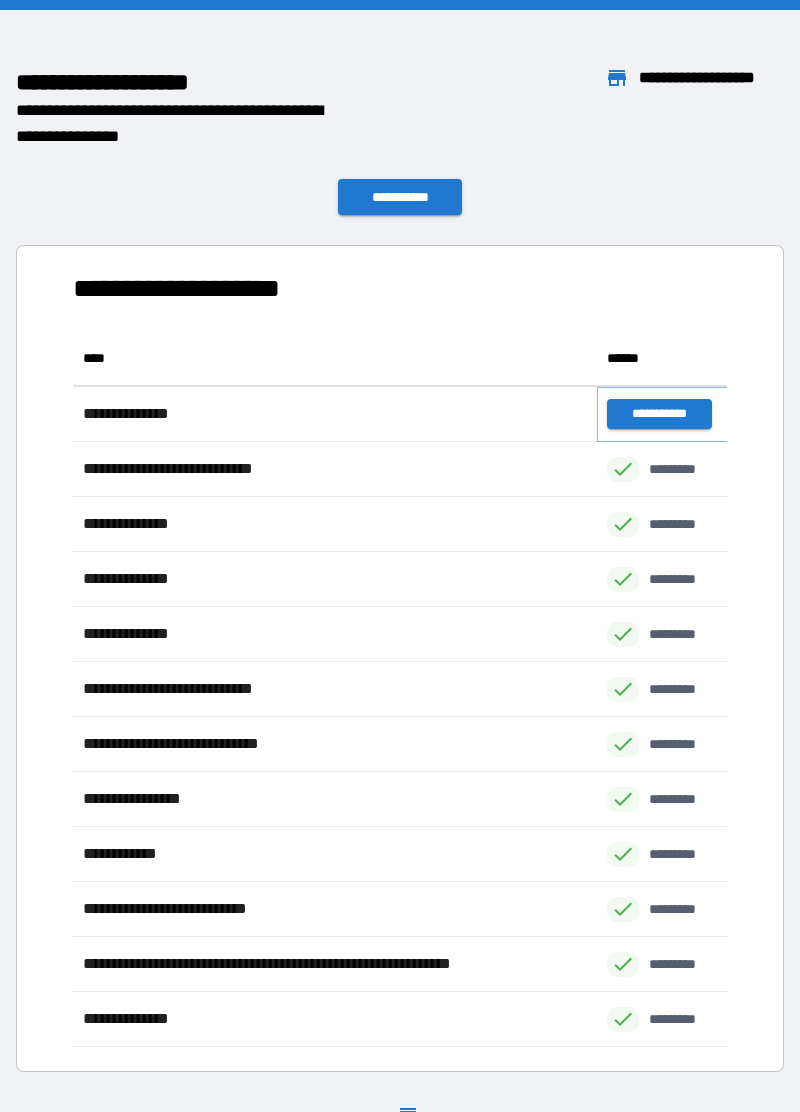 click on "**********" at bounding box center [659, 414] 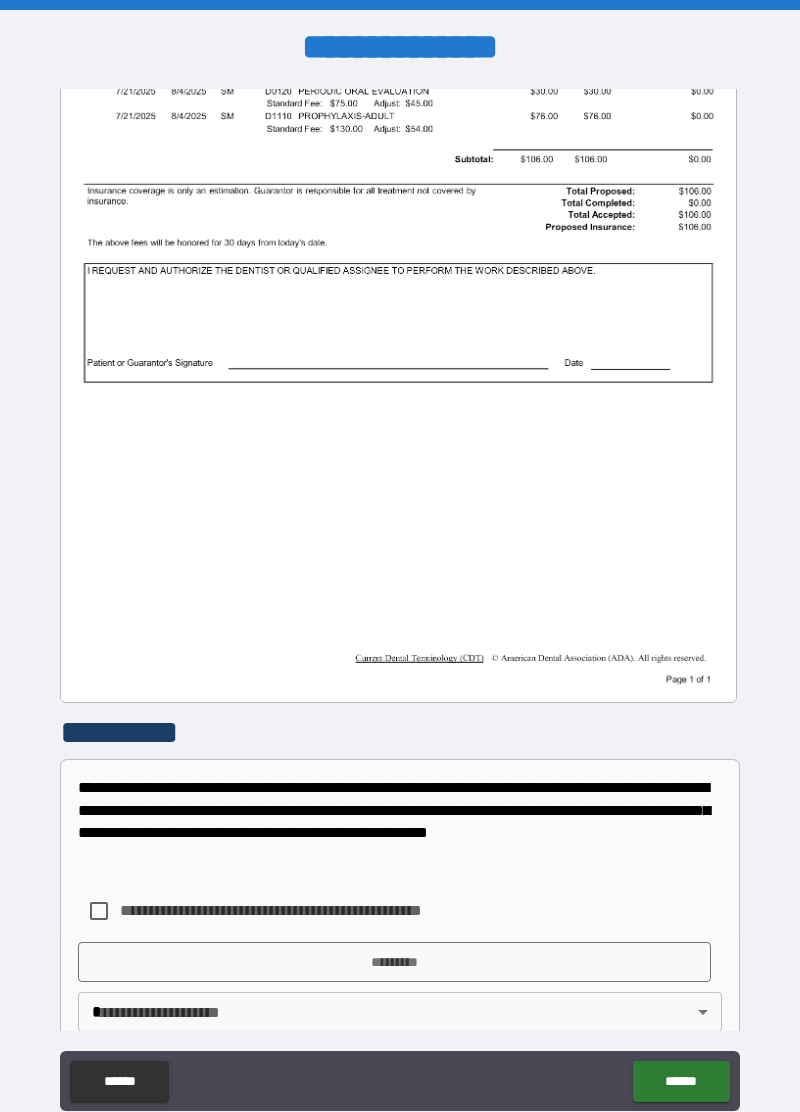 scroll, scrollTop: 291, scrollLeft: 0, axis: vertical 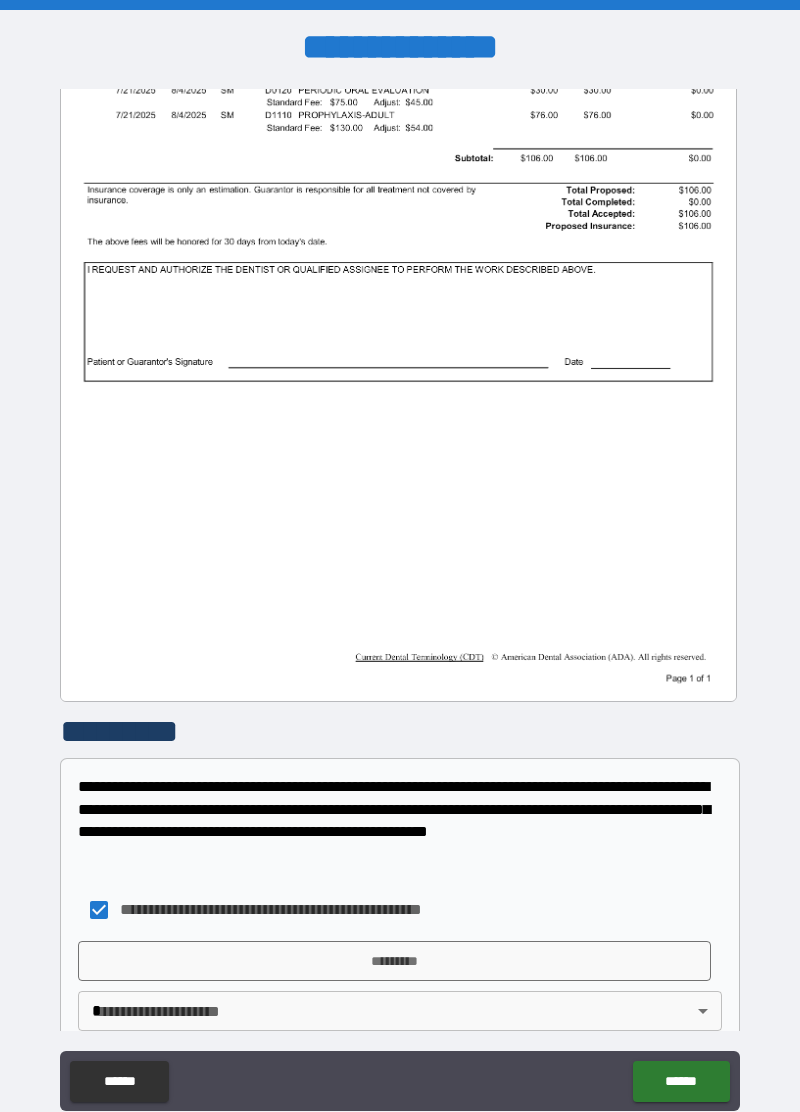 click on "*********" at bounding box center [394, 961] 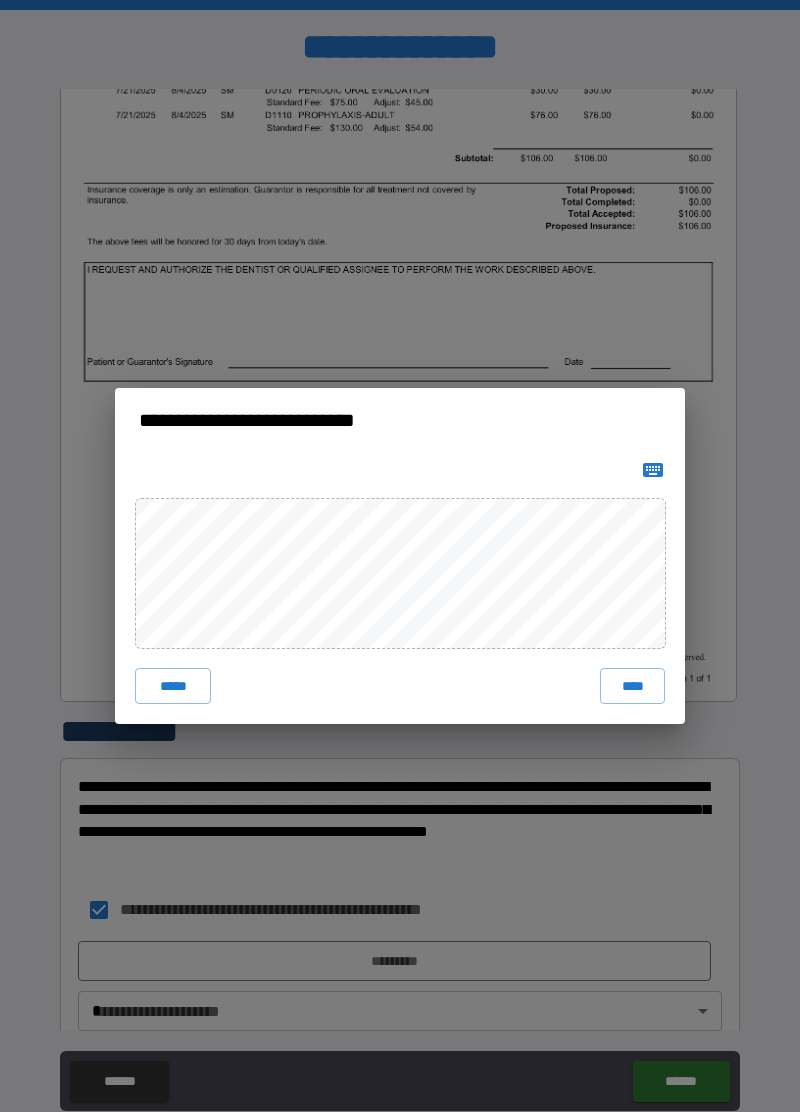 click on "****" at bounding box center (632, 686) 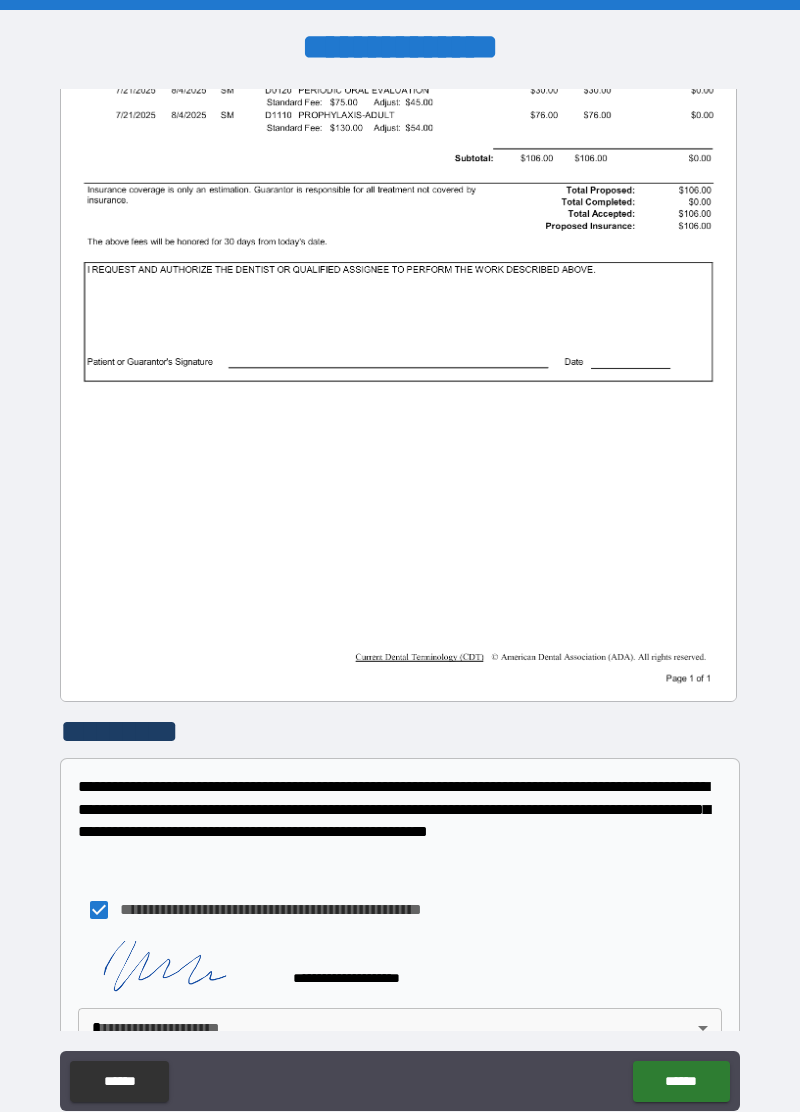 click on "**********" at bounding box center (400, 604) 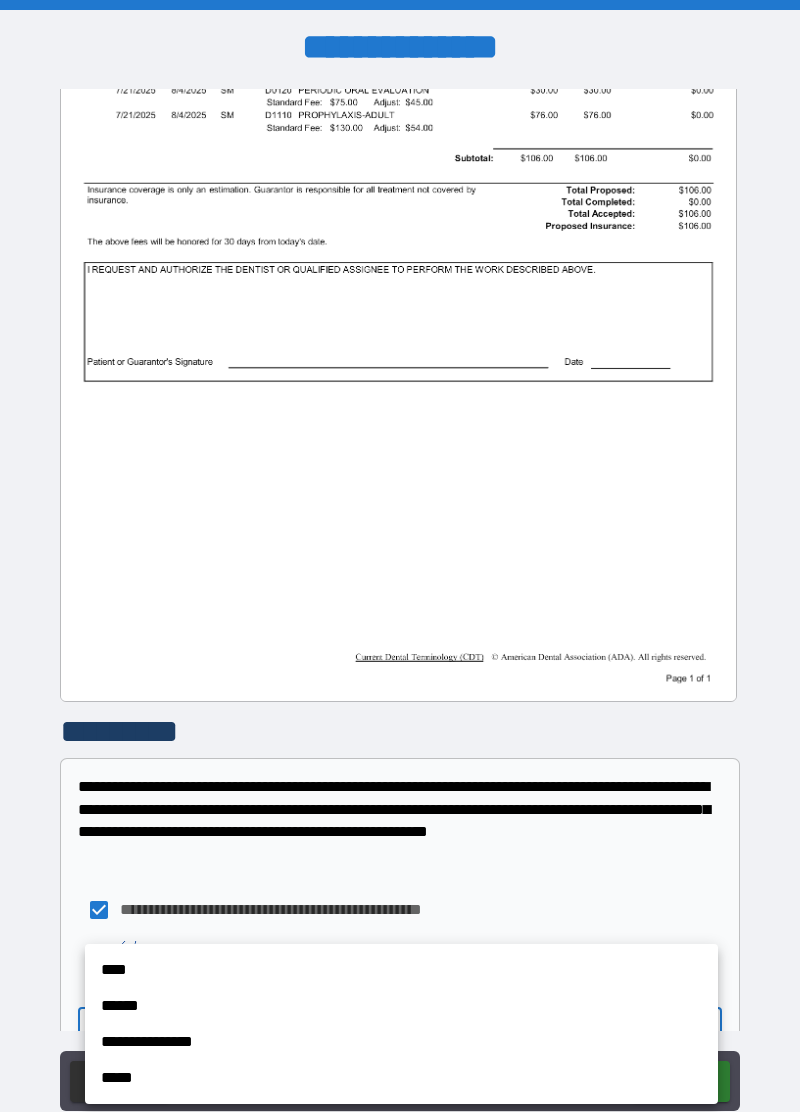 click on "****" at bounding box center [401, 970] 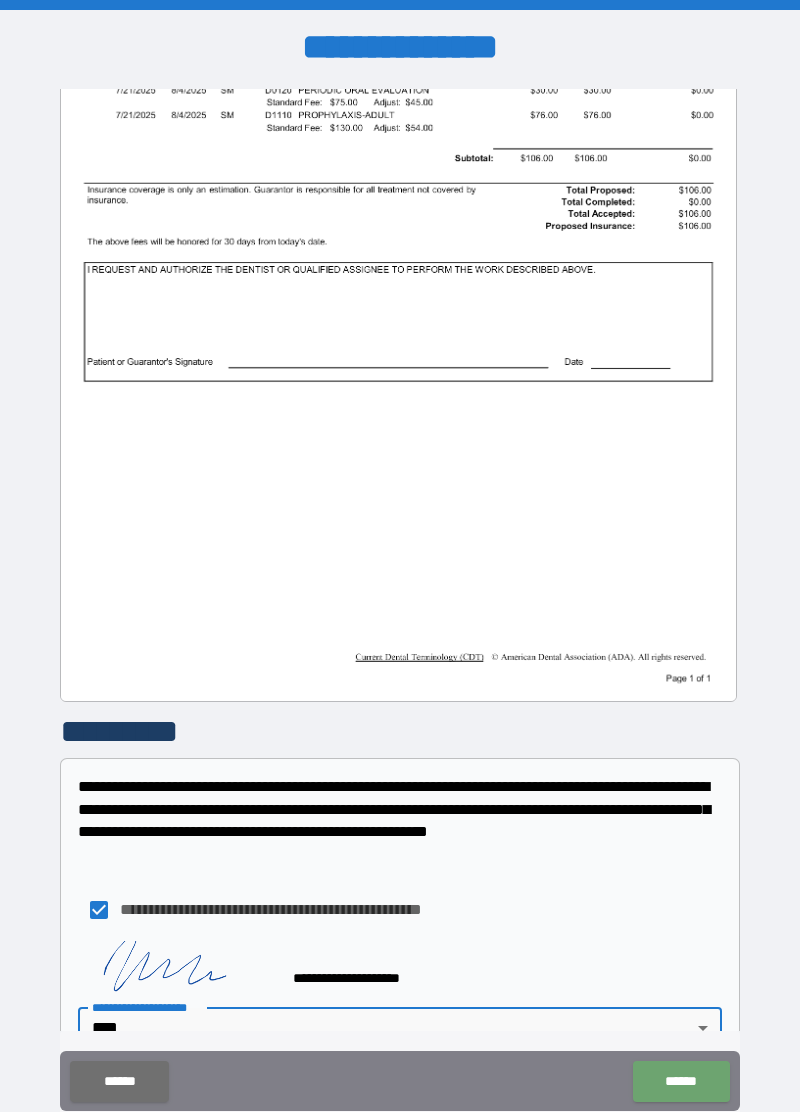 click on "******" at bounding box center [681, 1081] 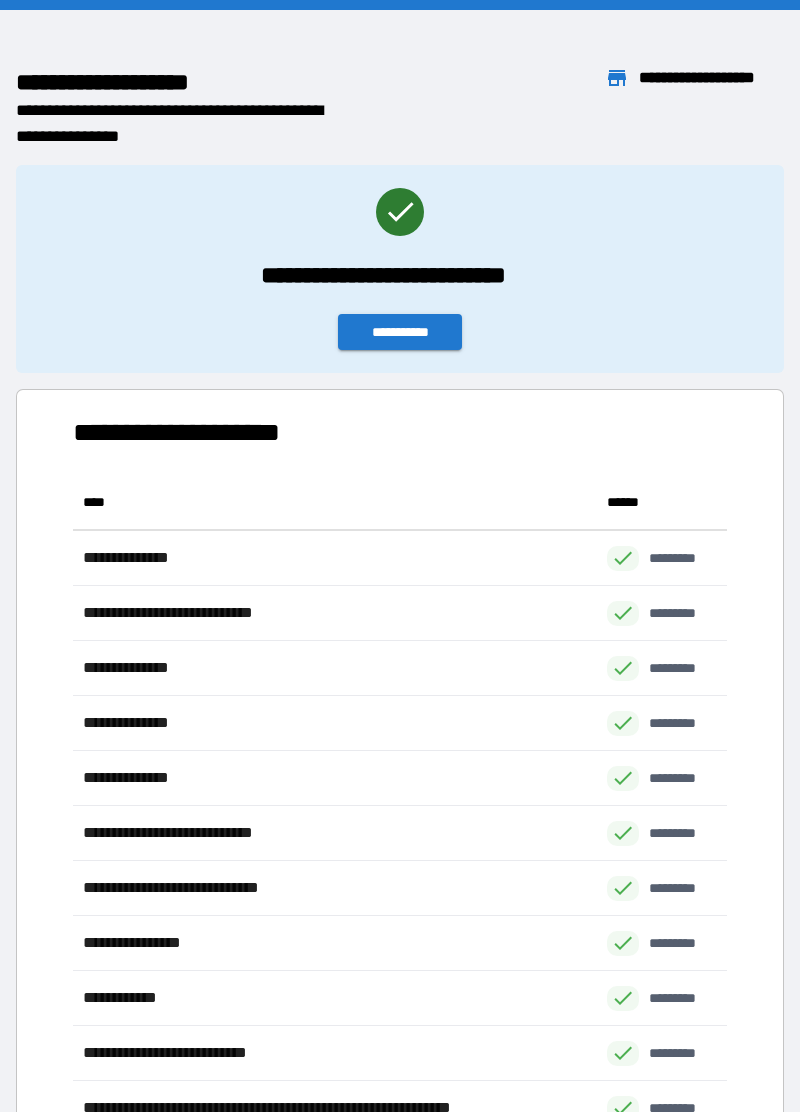 scroll, scrollTop: 1, scrollLeft: 1, axis: both 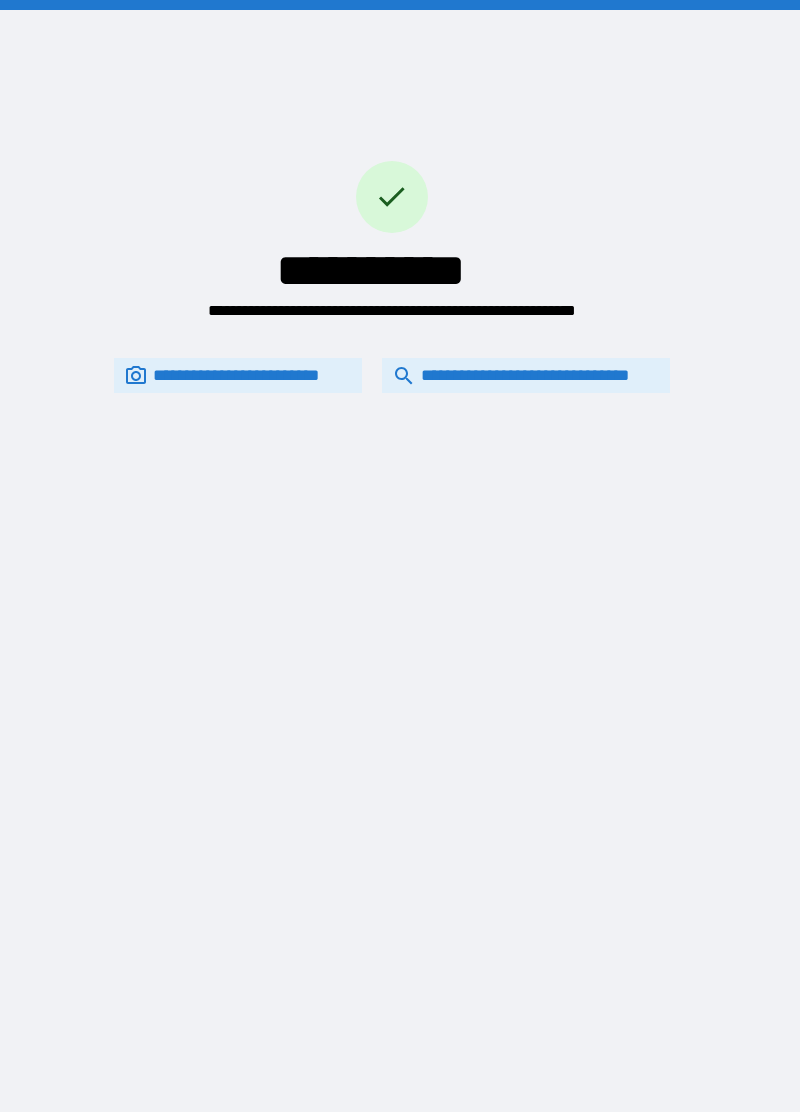 click on "**********" at bounding box center (526, 376) 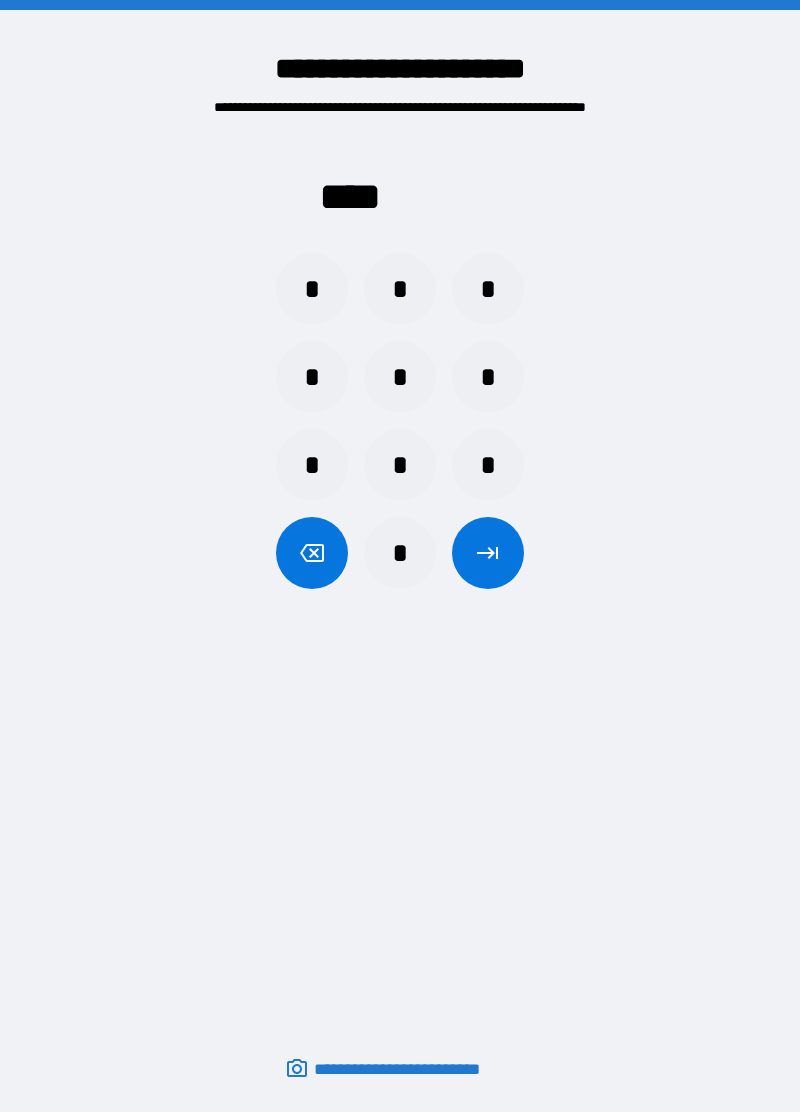 click on "*" at bounding box center (312, 289) 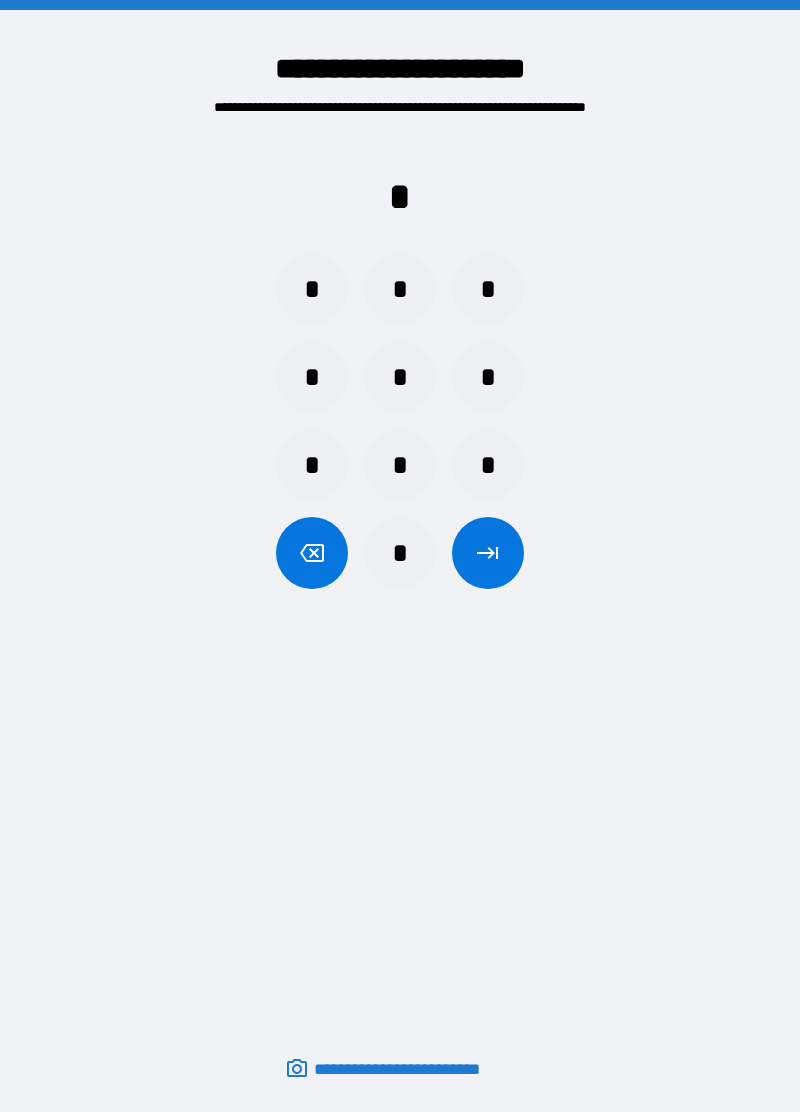 click on "*" at bounding box center (312, 465) 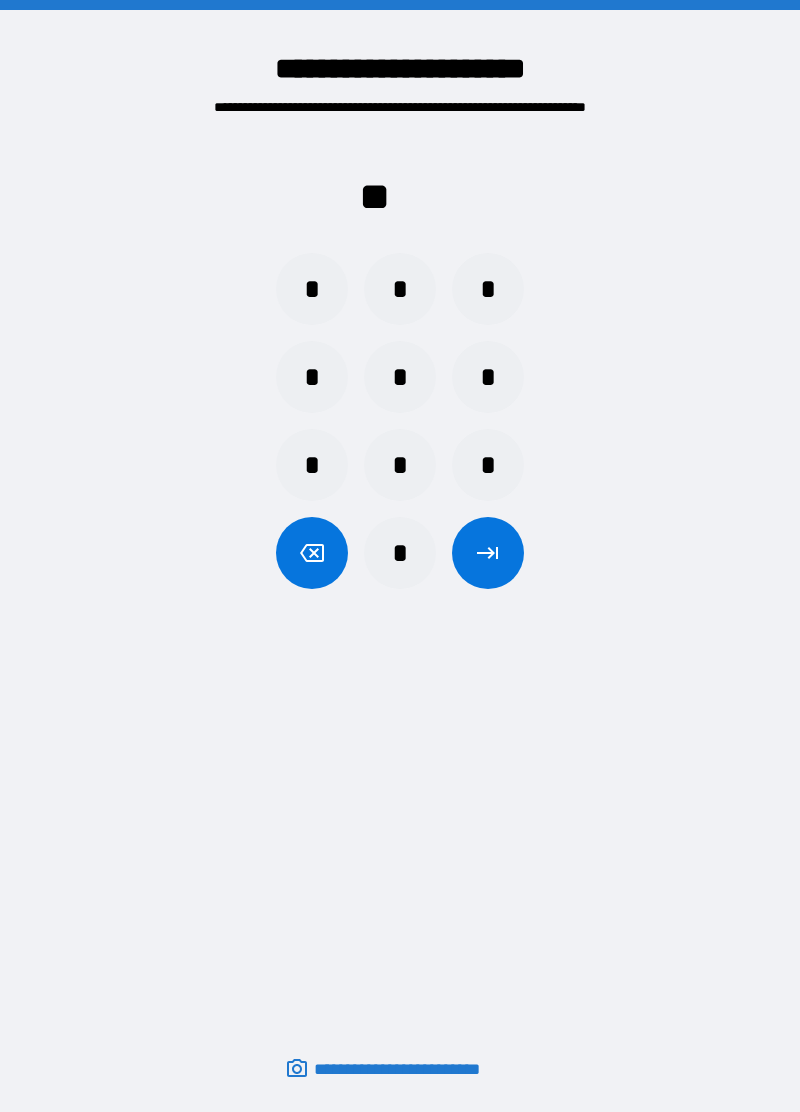 click on "*" at bounding box center (312, 377) 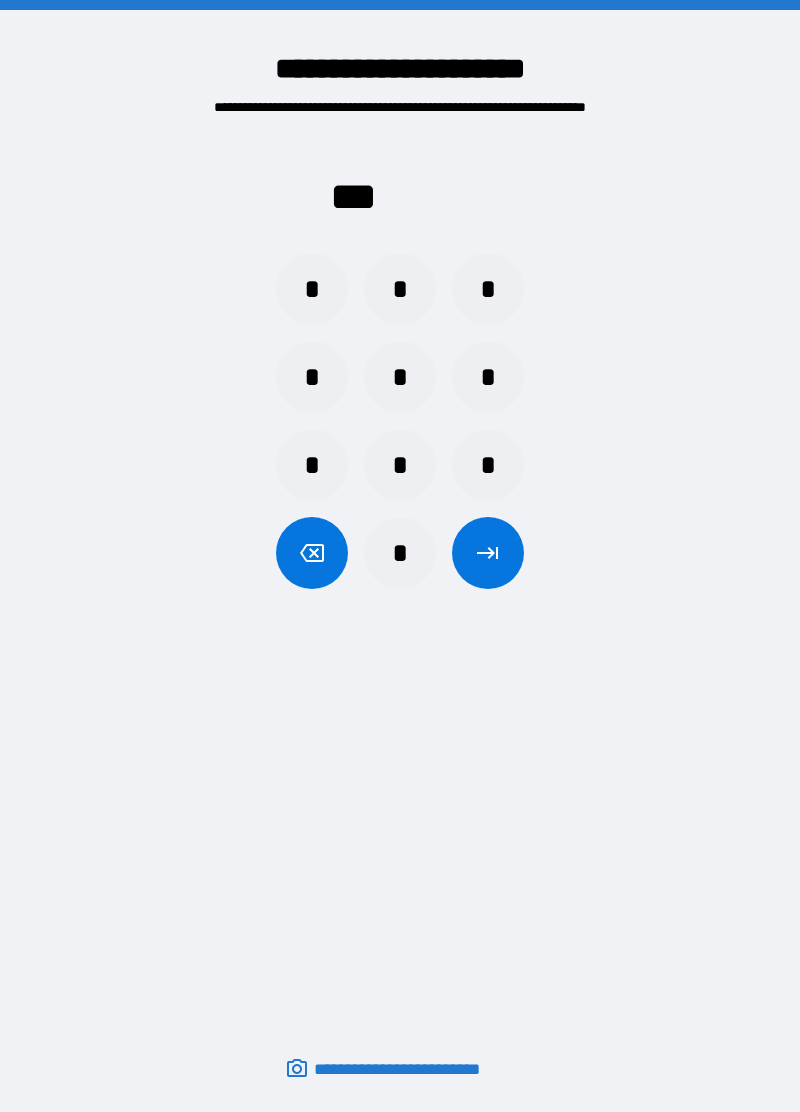 click on "*" at bounding box center [488, 289] 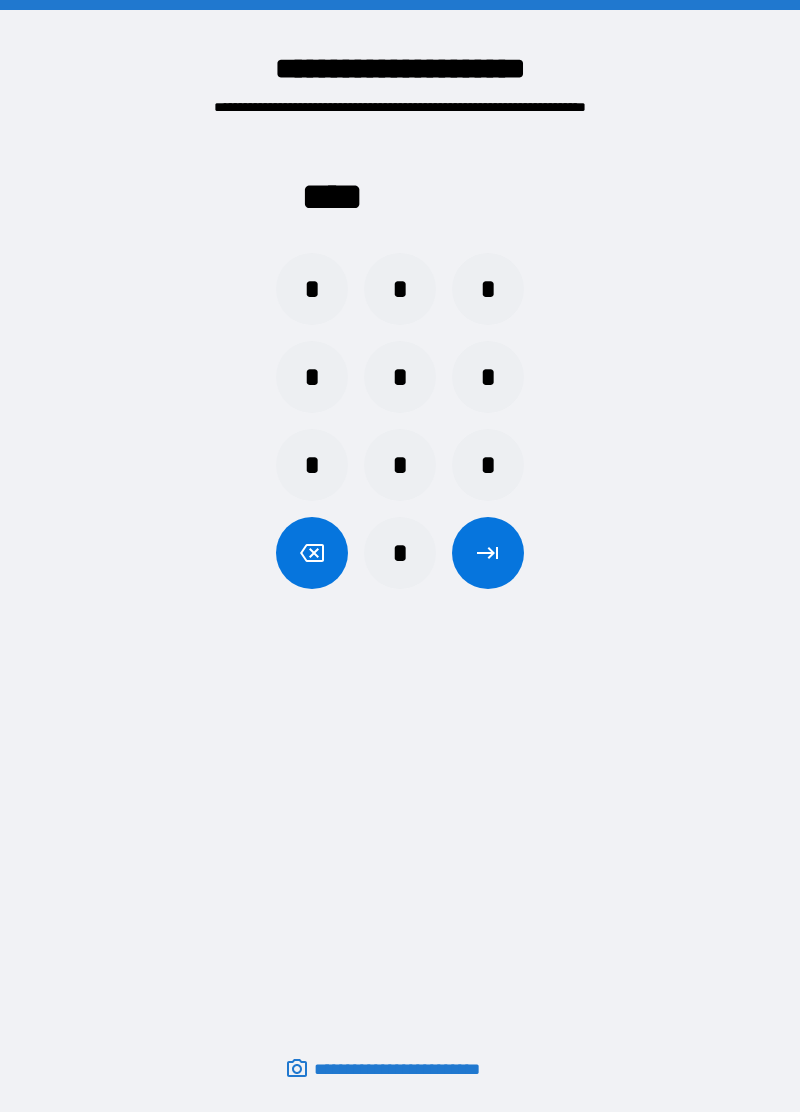 click 